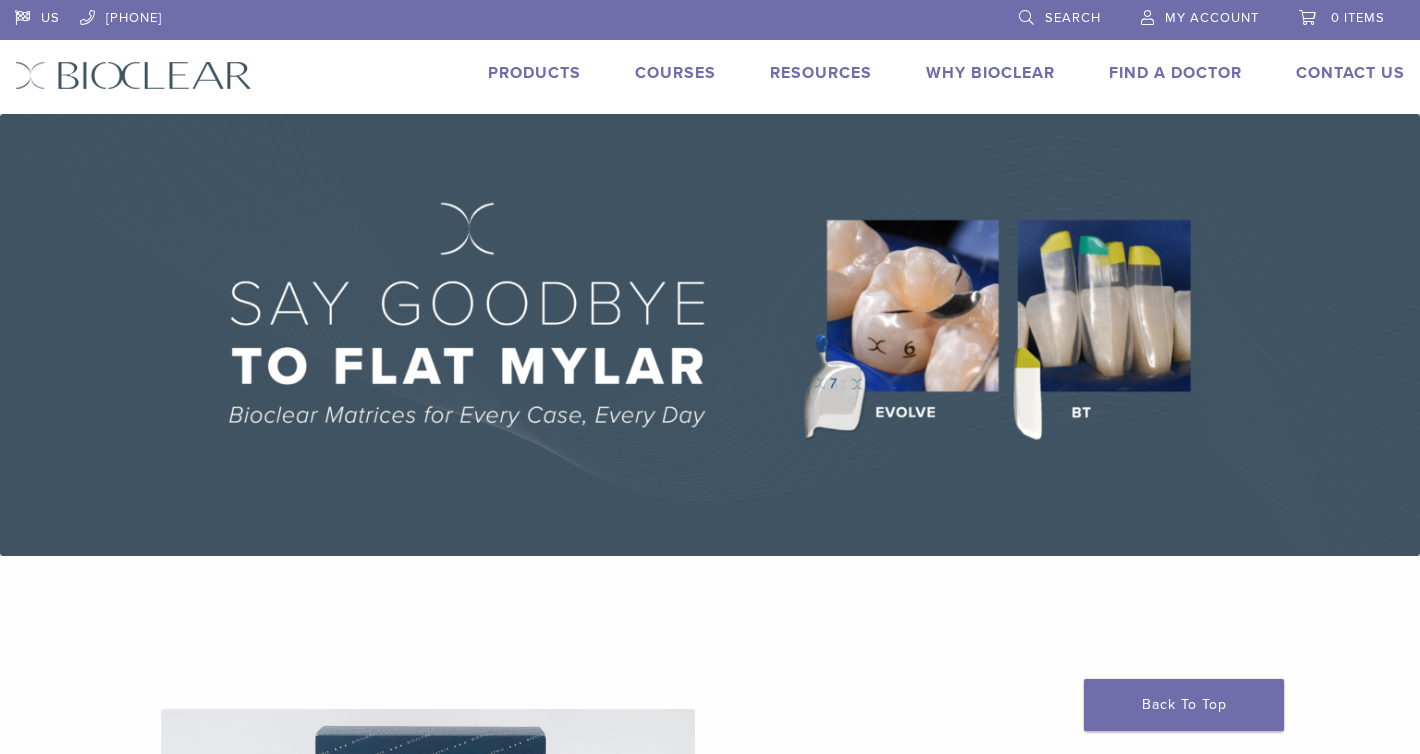 scroll, scrollTop: 0, scrollLeft: 0, axis: both 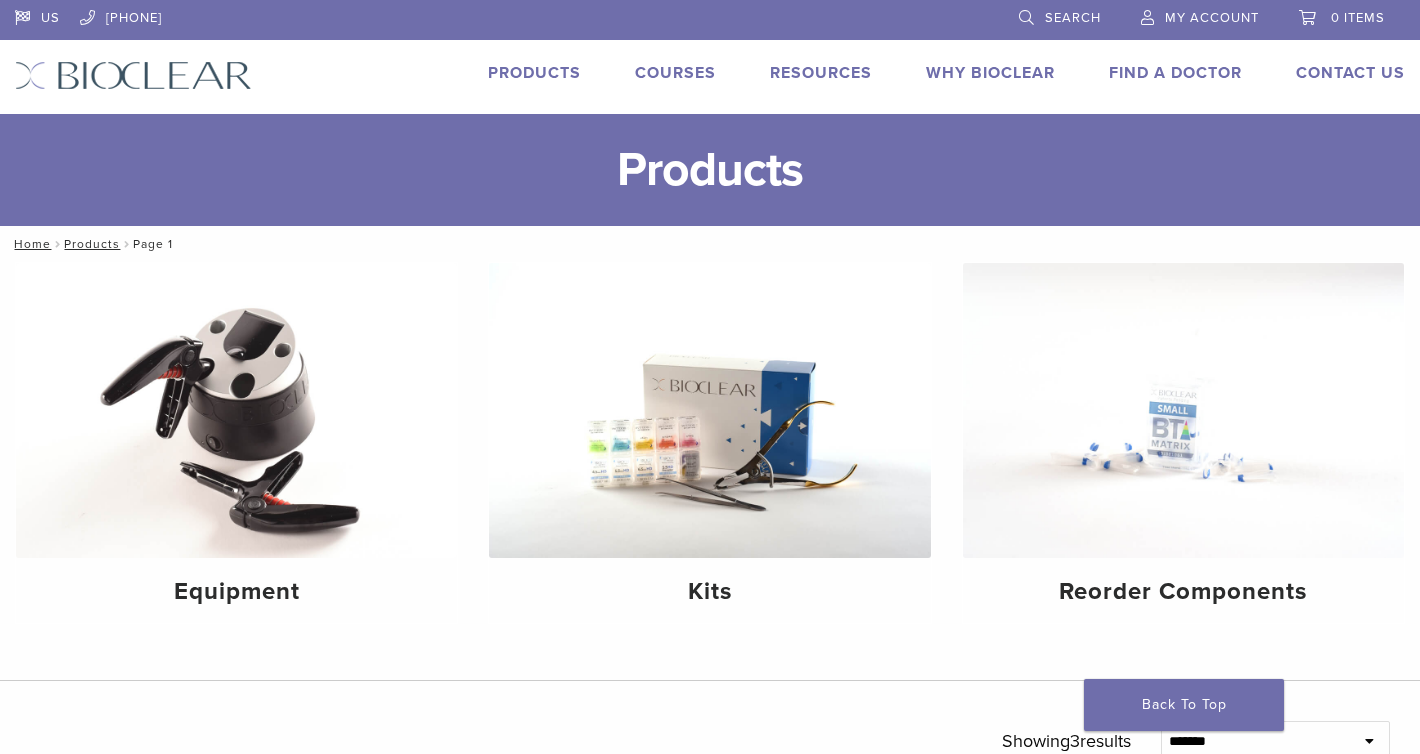 click on "My Account" at bounding box center (1212, 18) 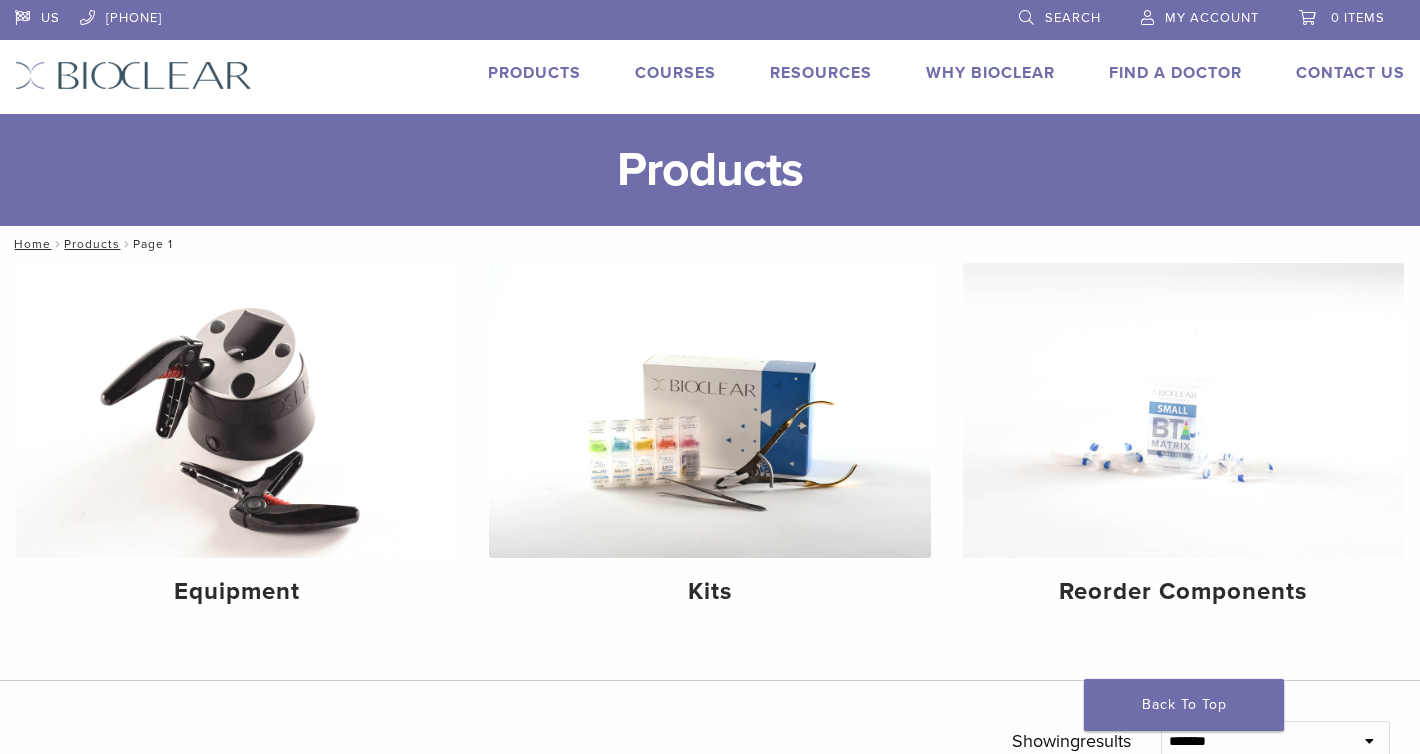 click on "My Account" at bounding box center [1200, 15] 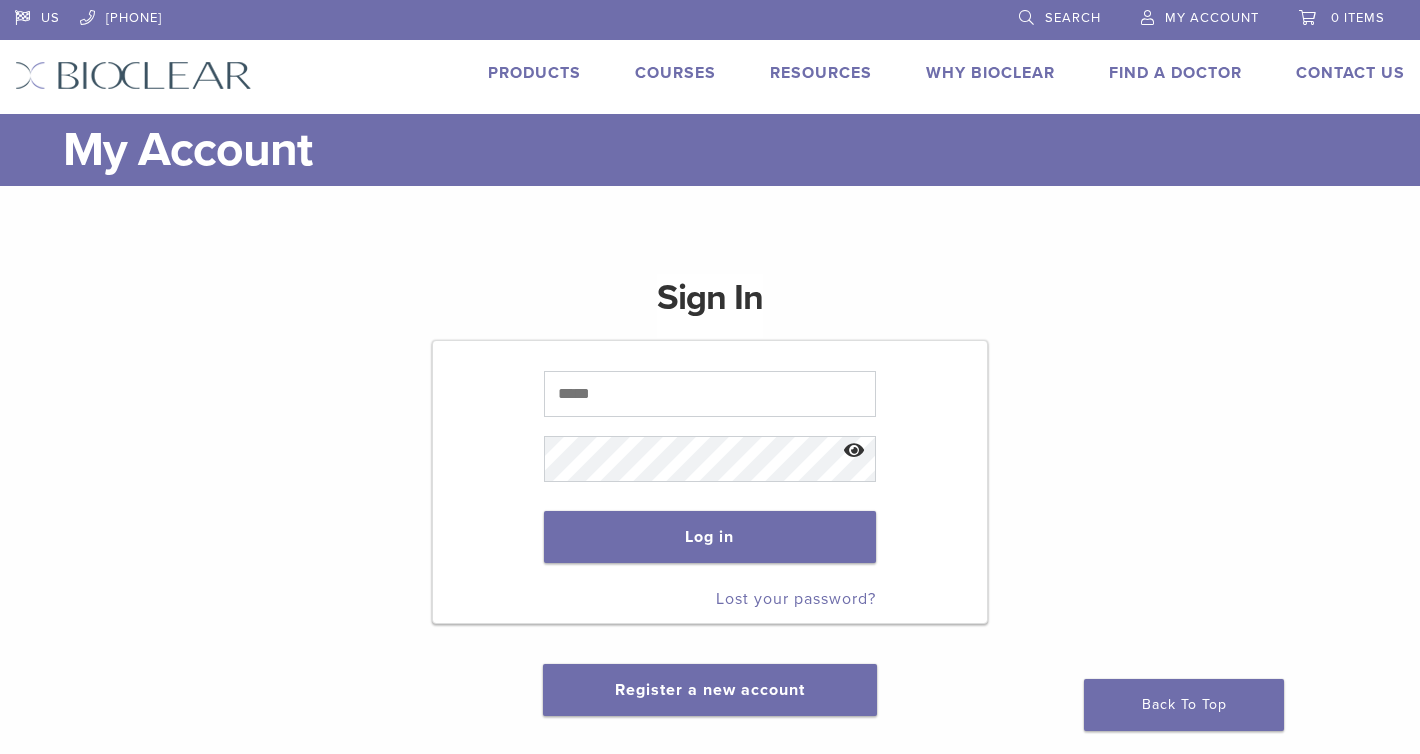 scroll, scrollTop: 0, scrollLeft: 0, axis: both 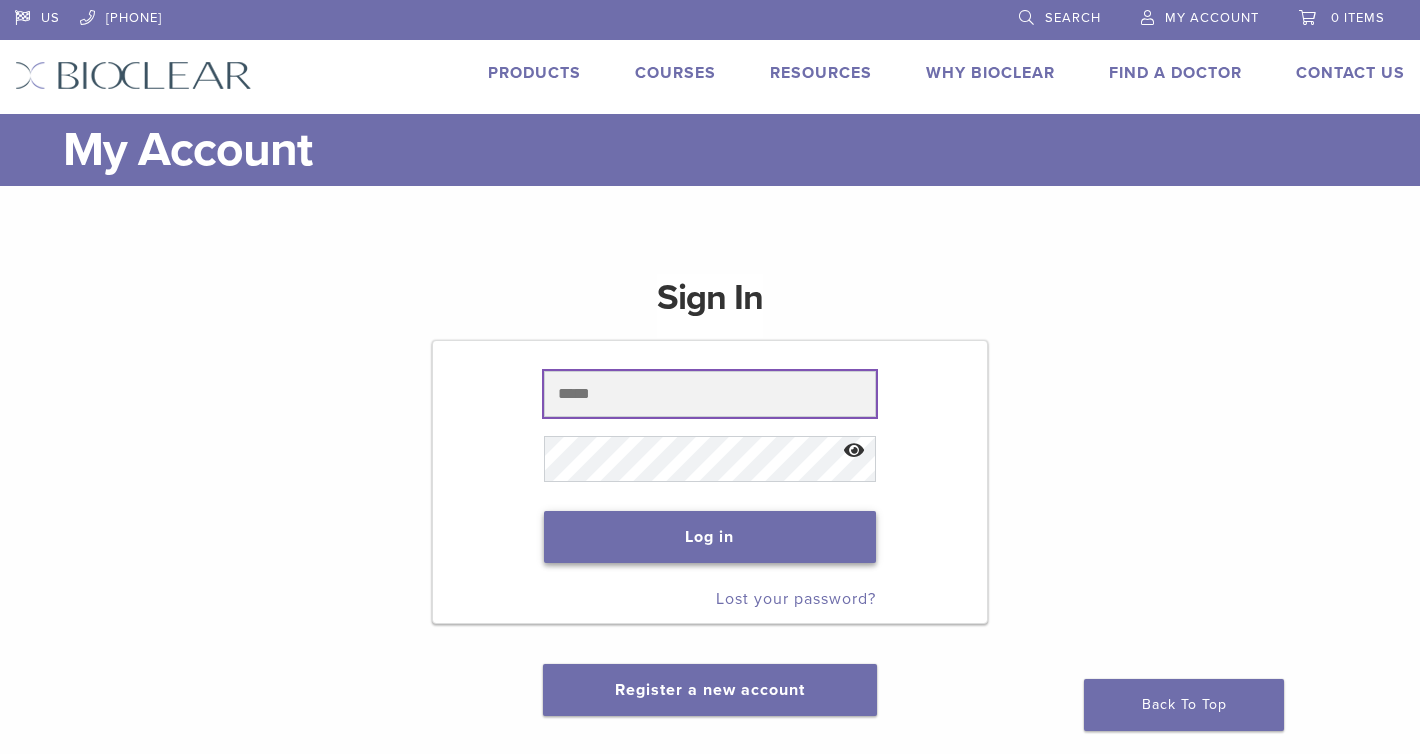 type on "**********" 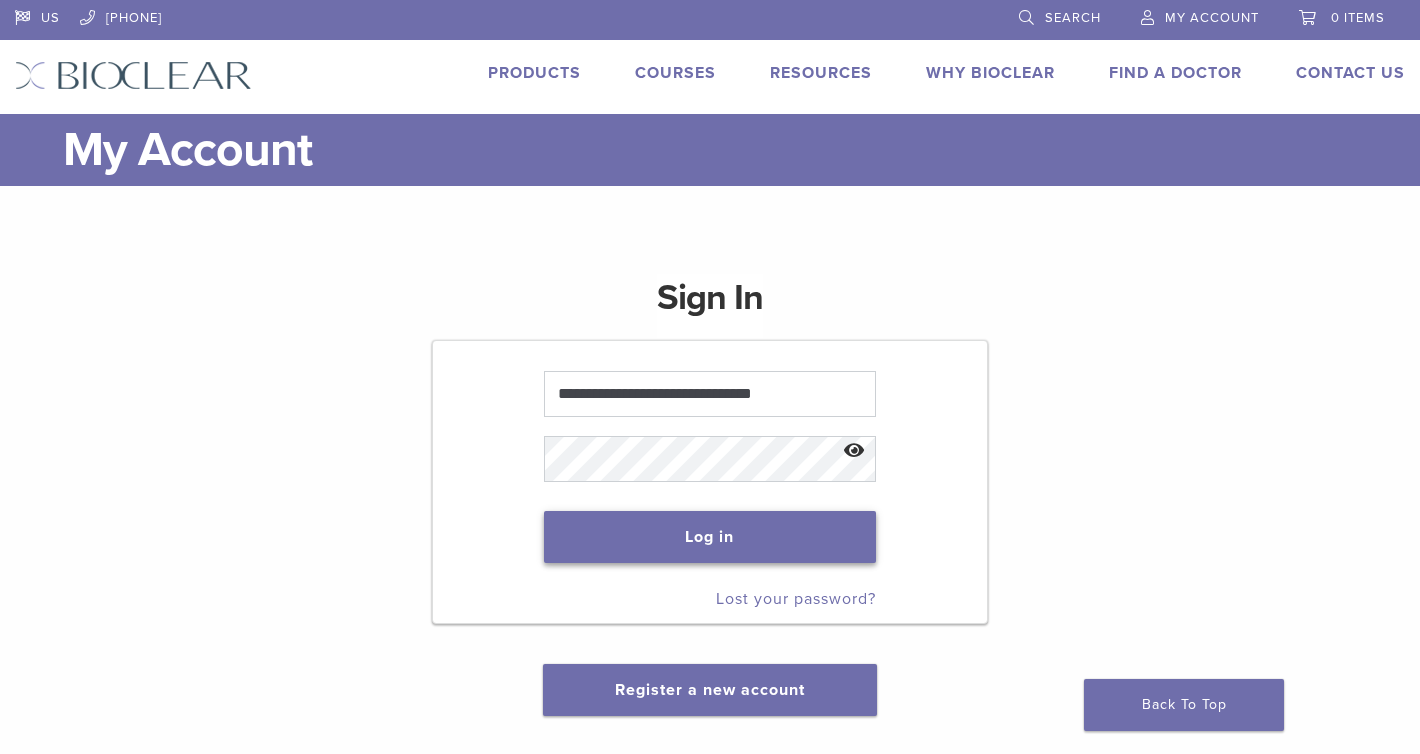 click on "Log in" at bounding box center [710, 537] 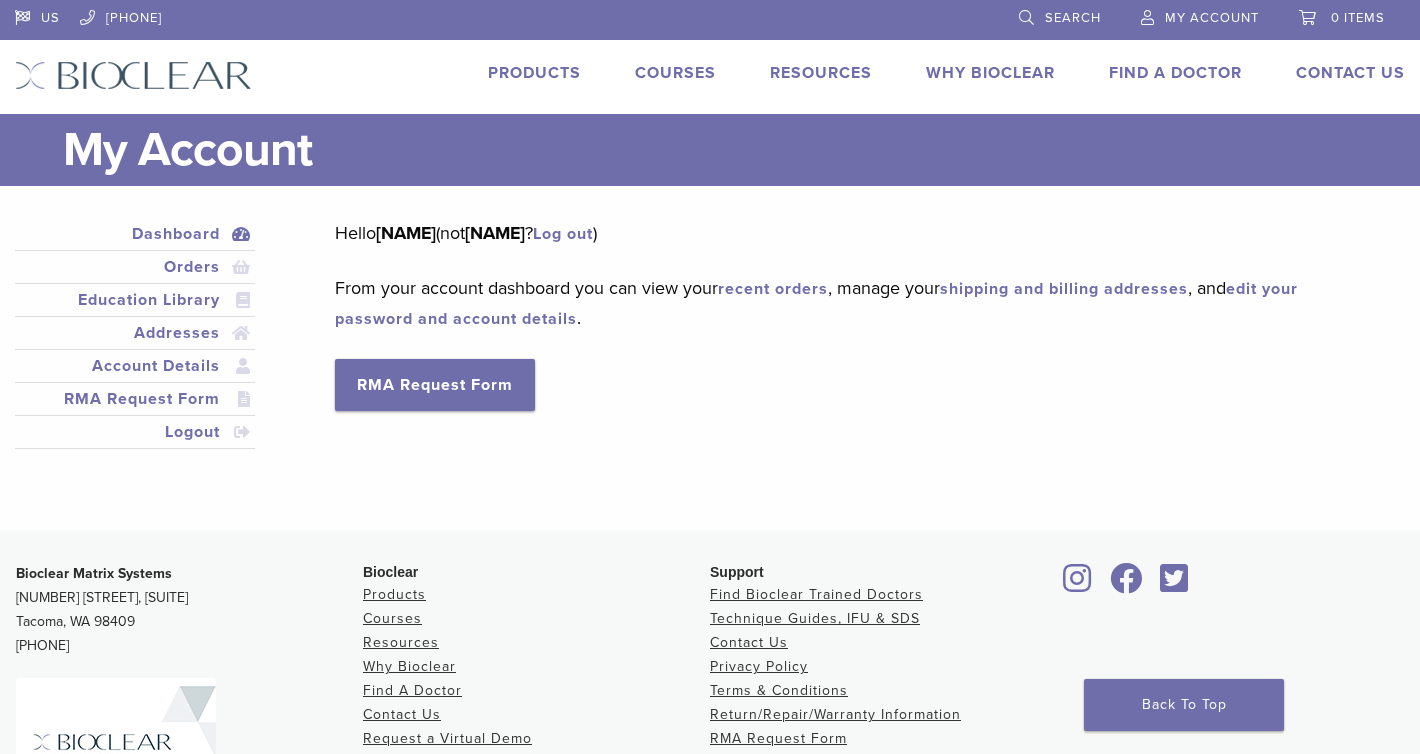 scroll, scrollTop: 0, scrollLeft: 0, axis: both 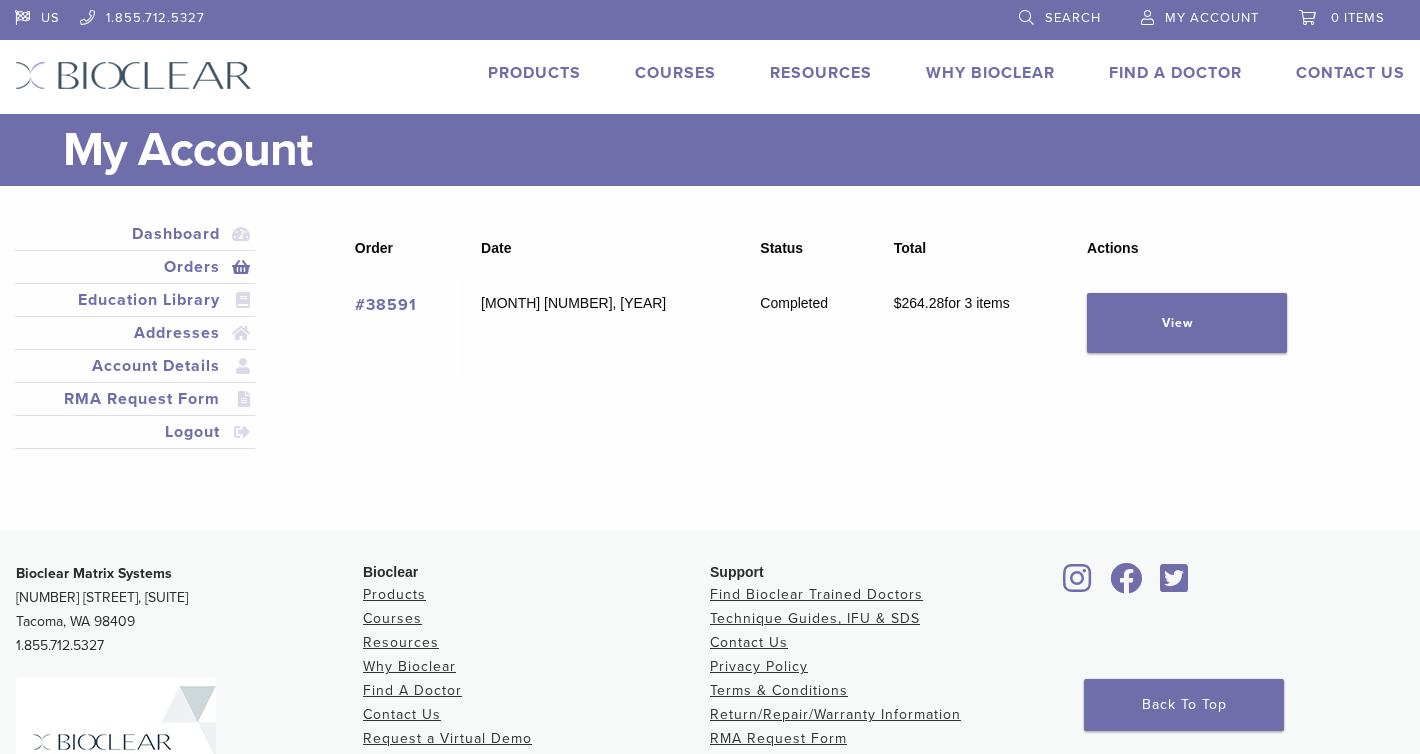 click on "#38591" at bounding box center (386, 305) 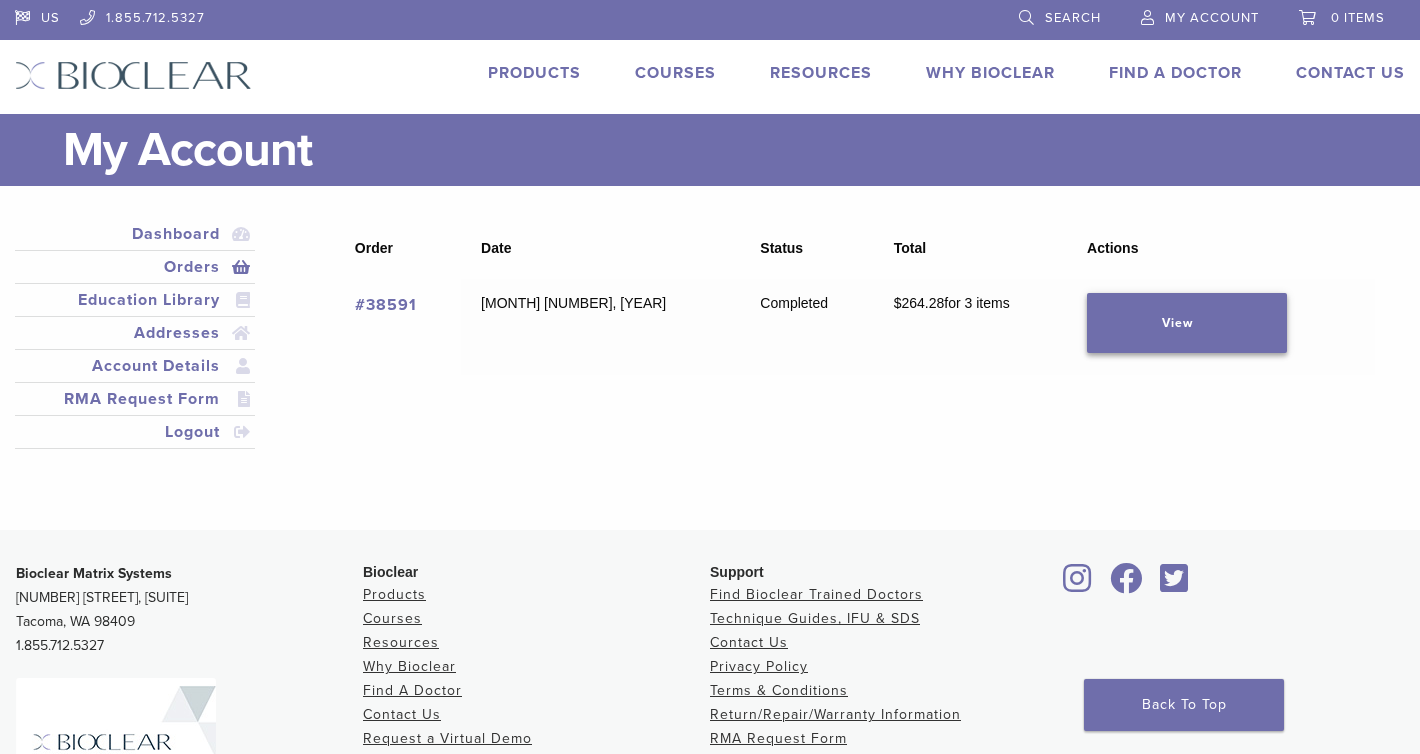 click on "View" at bounding box center [1187, 323] 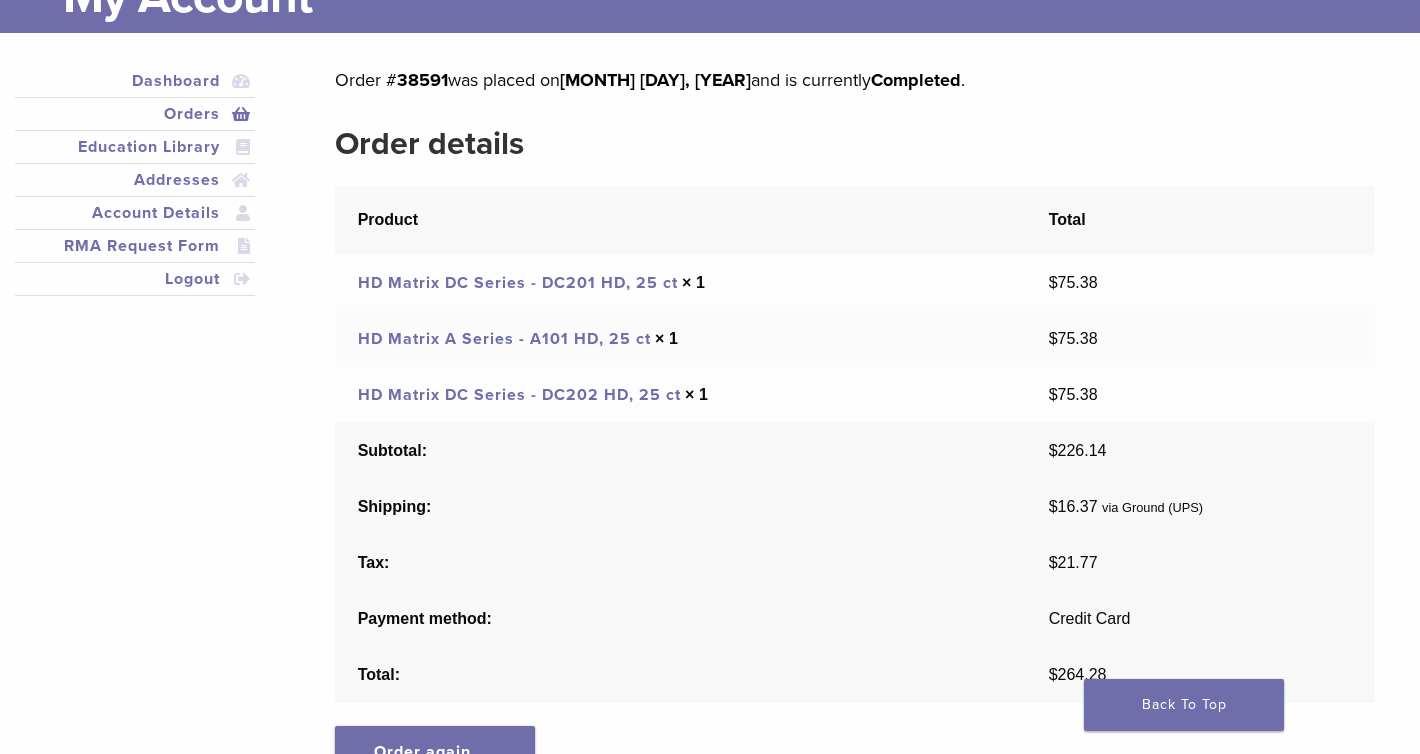 scroll, scrollTop: 200, scrollLeft: 0, axis: vertical 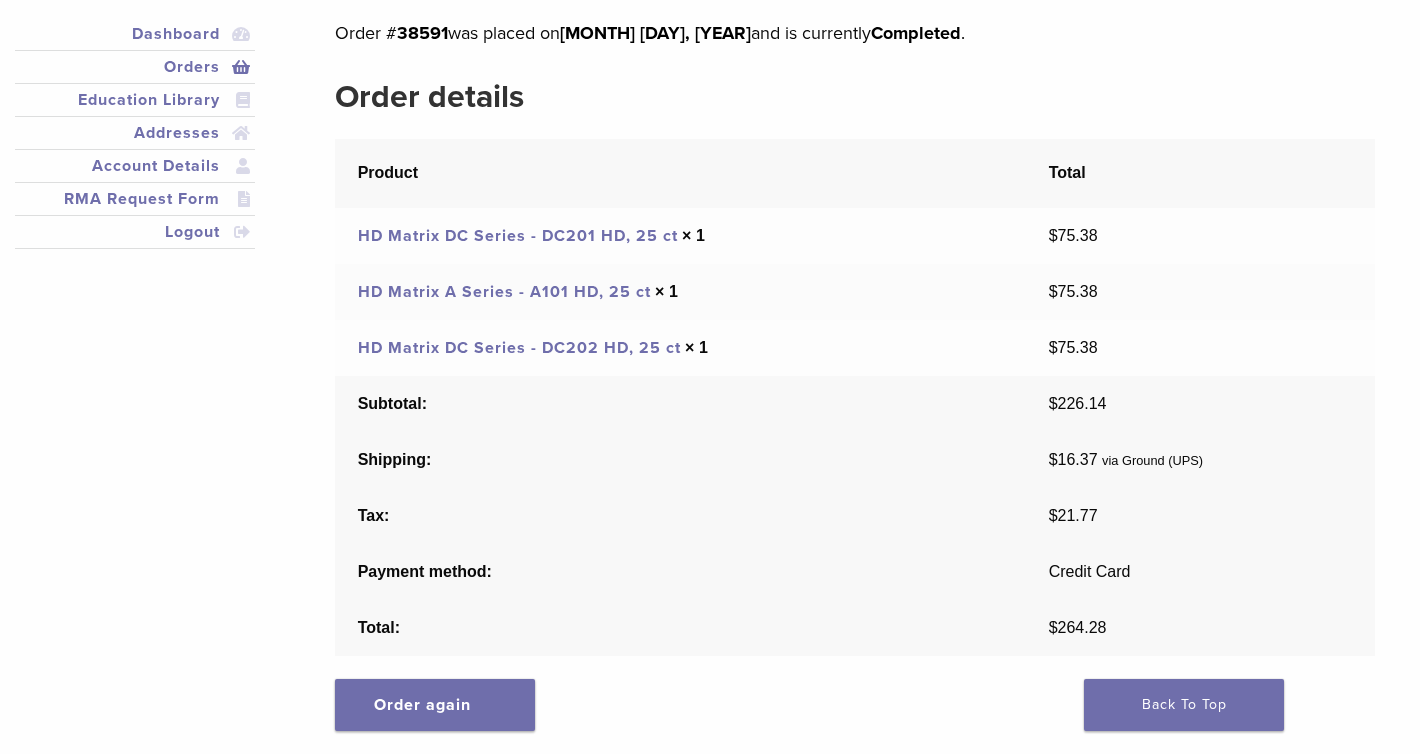 click on "HD Matrix DC Series - DC201 HD, 25 ct" at bounding box center (518, 236) 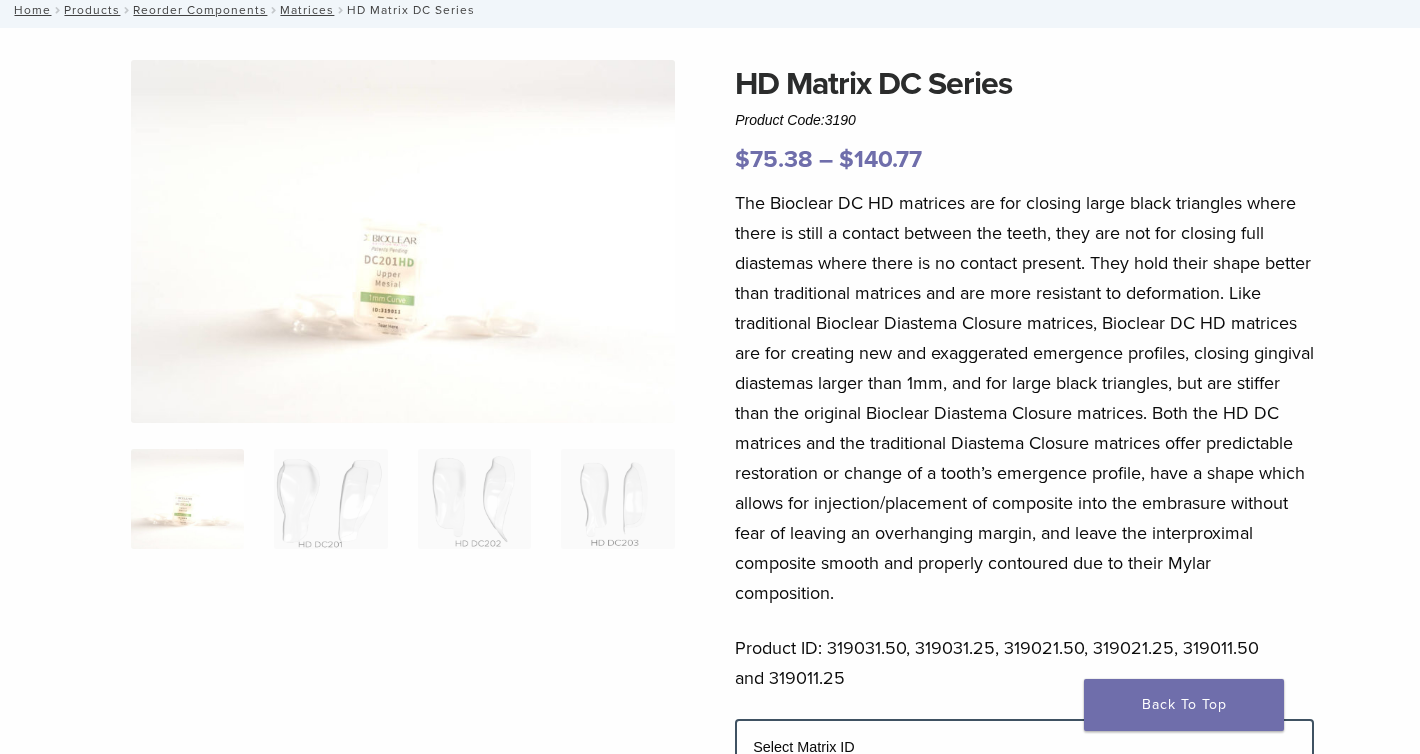 scroll, scrollTop: 400, scrollLeft: 0, axis: vertical 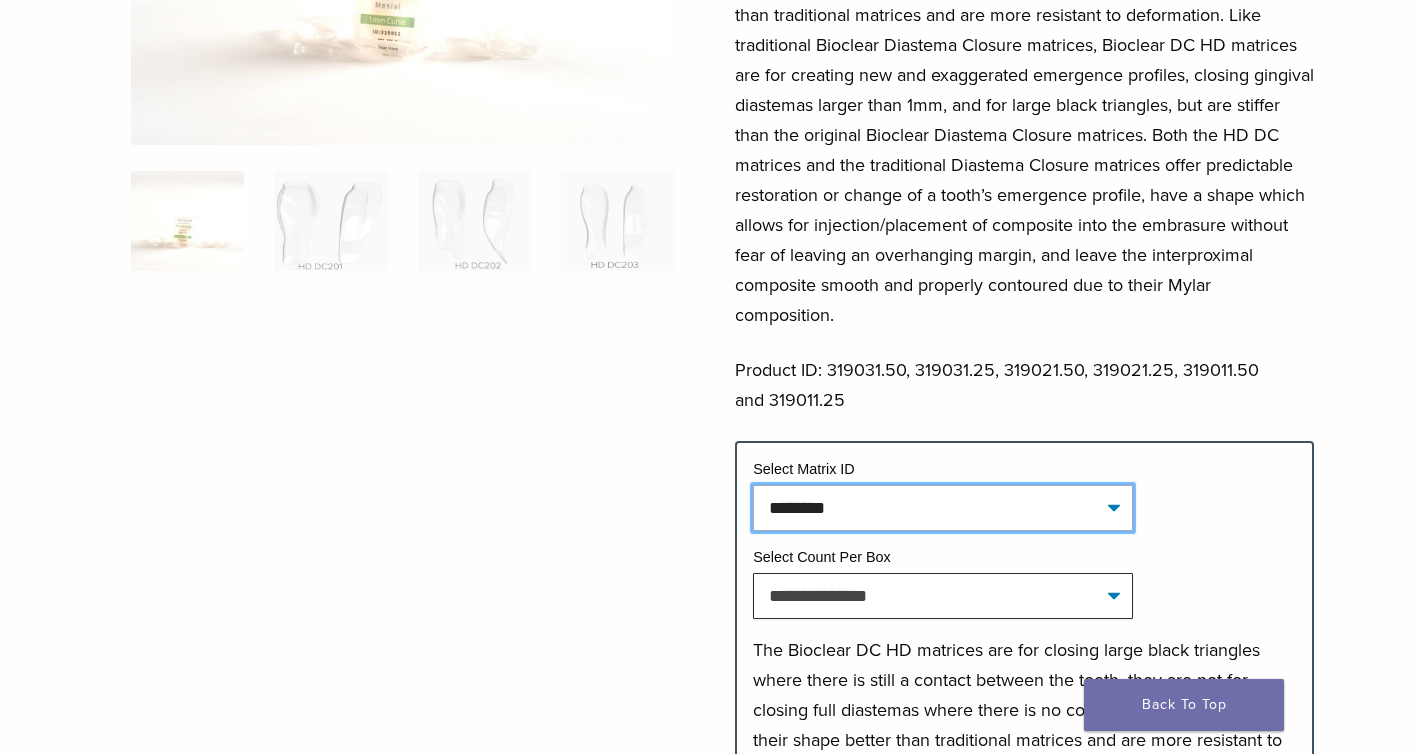 click on "**********" 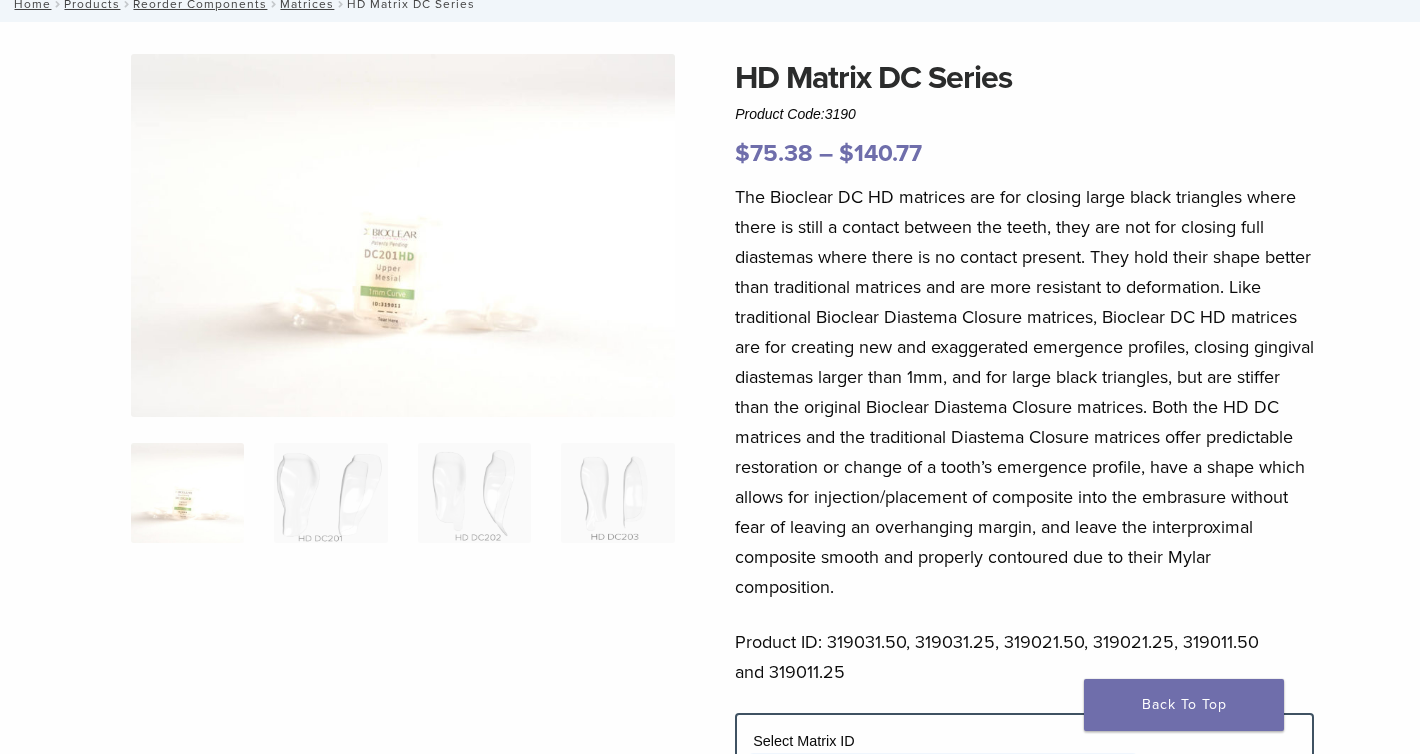 scroll, scrollTop: 0, scrollLeft: 0, axis: both 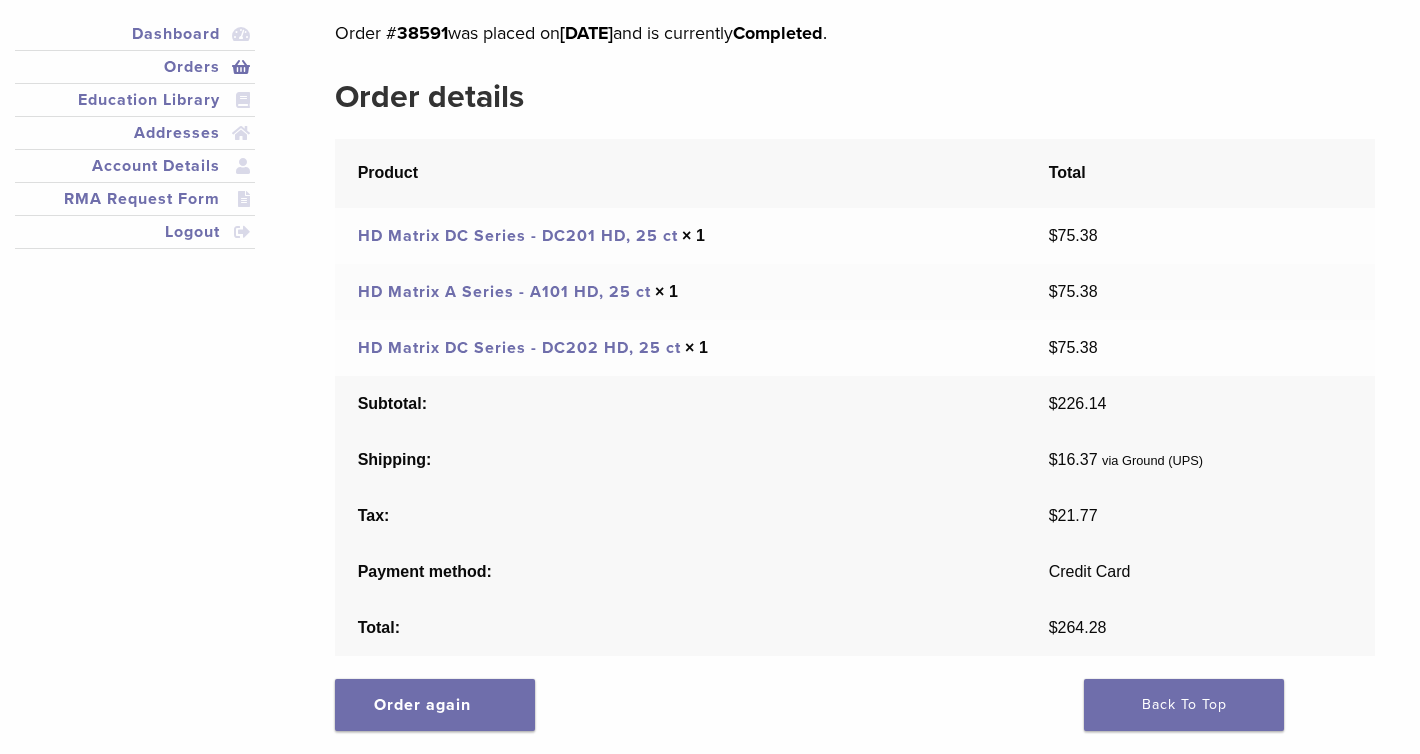 click on "HD Matrix A Series - A101 HD, 25 ct" at bounding box center [504, 292] 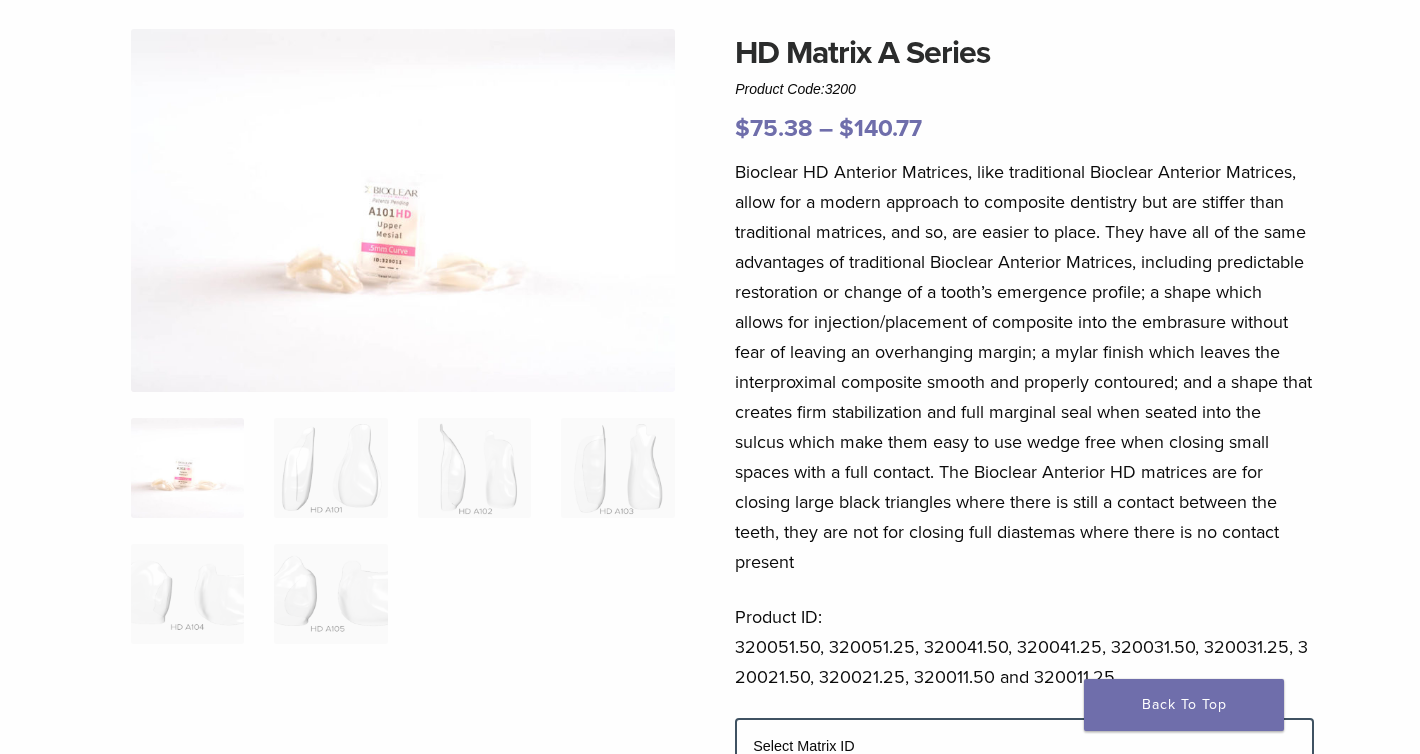 scroll, scrollTop: 400, scrollLeft: 0, axis: vertical 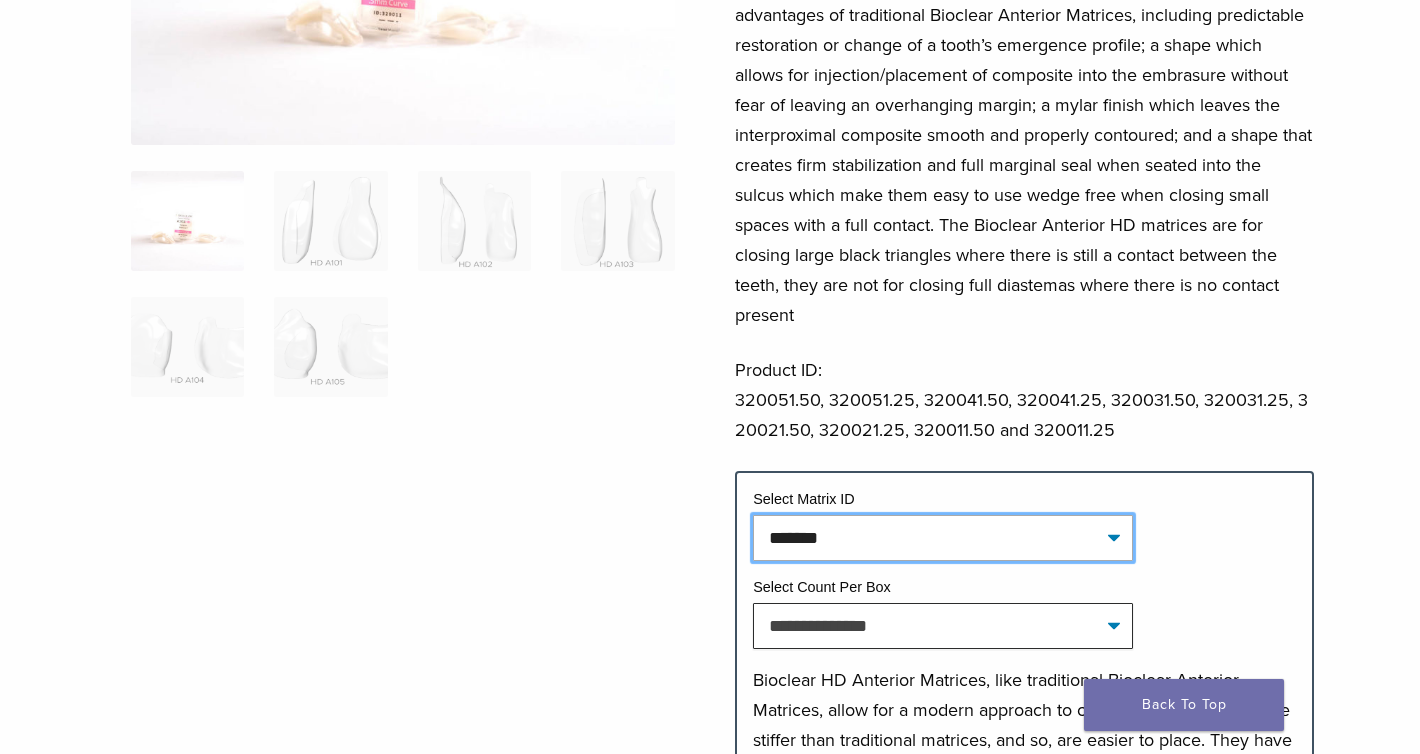 click on "**********" 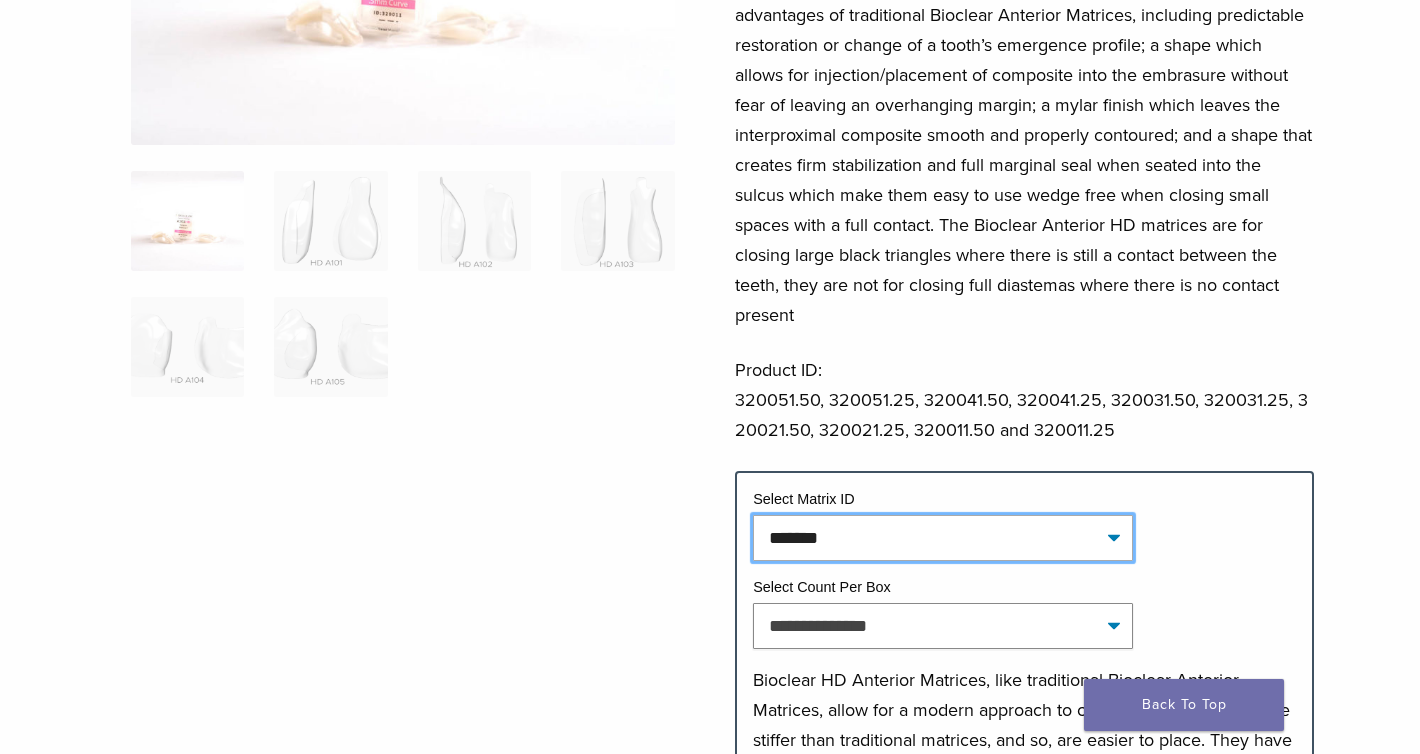 select on "*******" 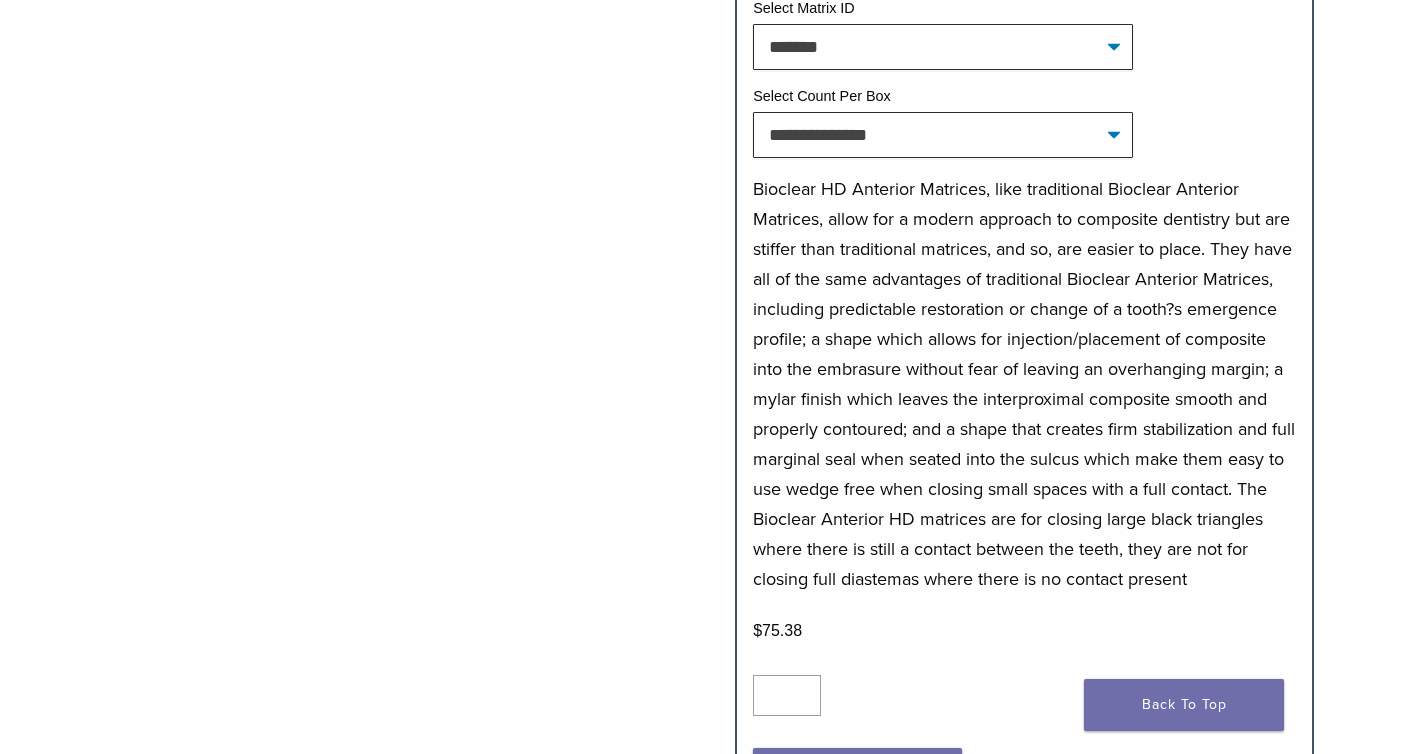 scroll, scrollTop: 1100, scrollLeft: 0, axis: vertical 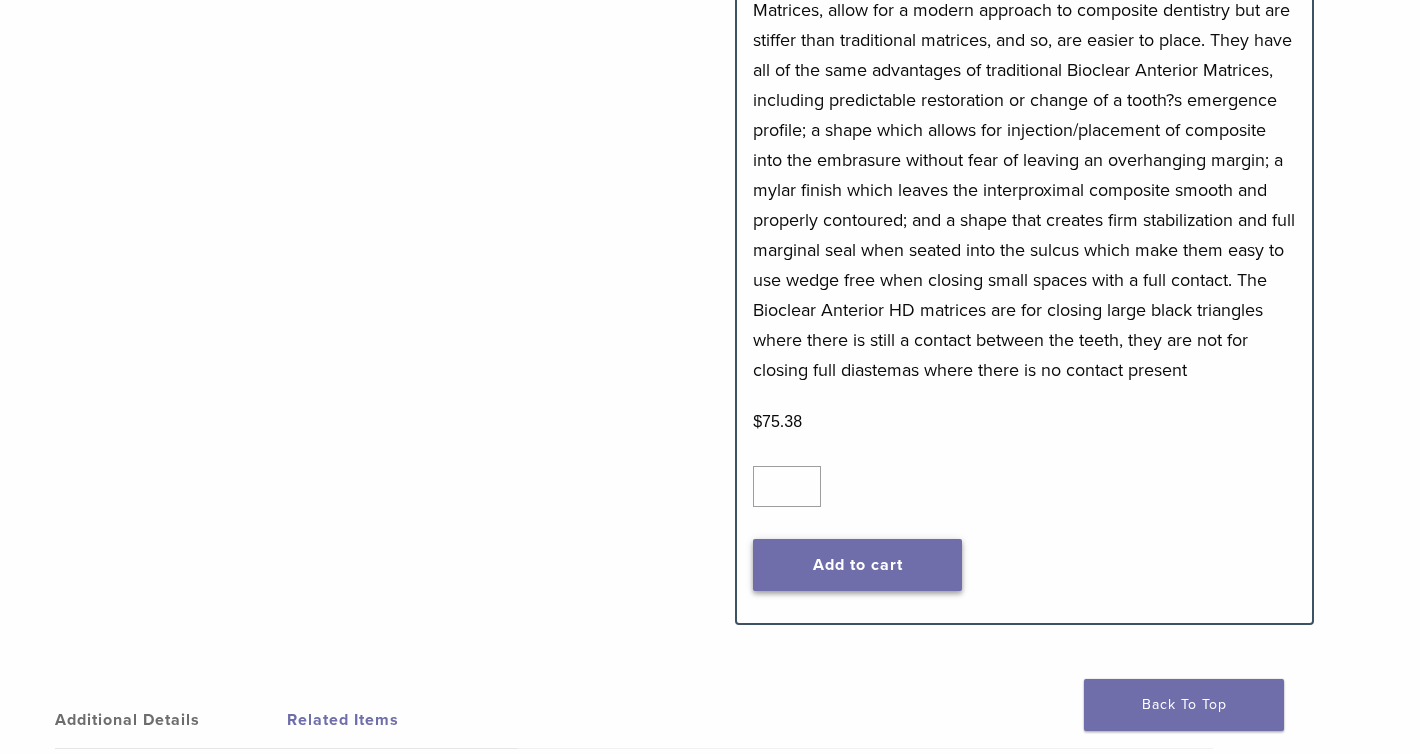 click on "Add to cart" 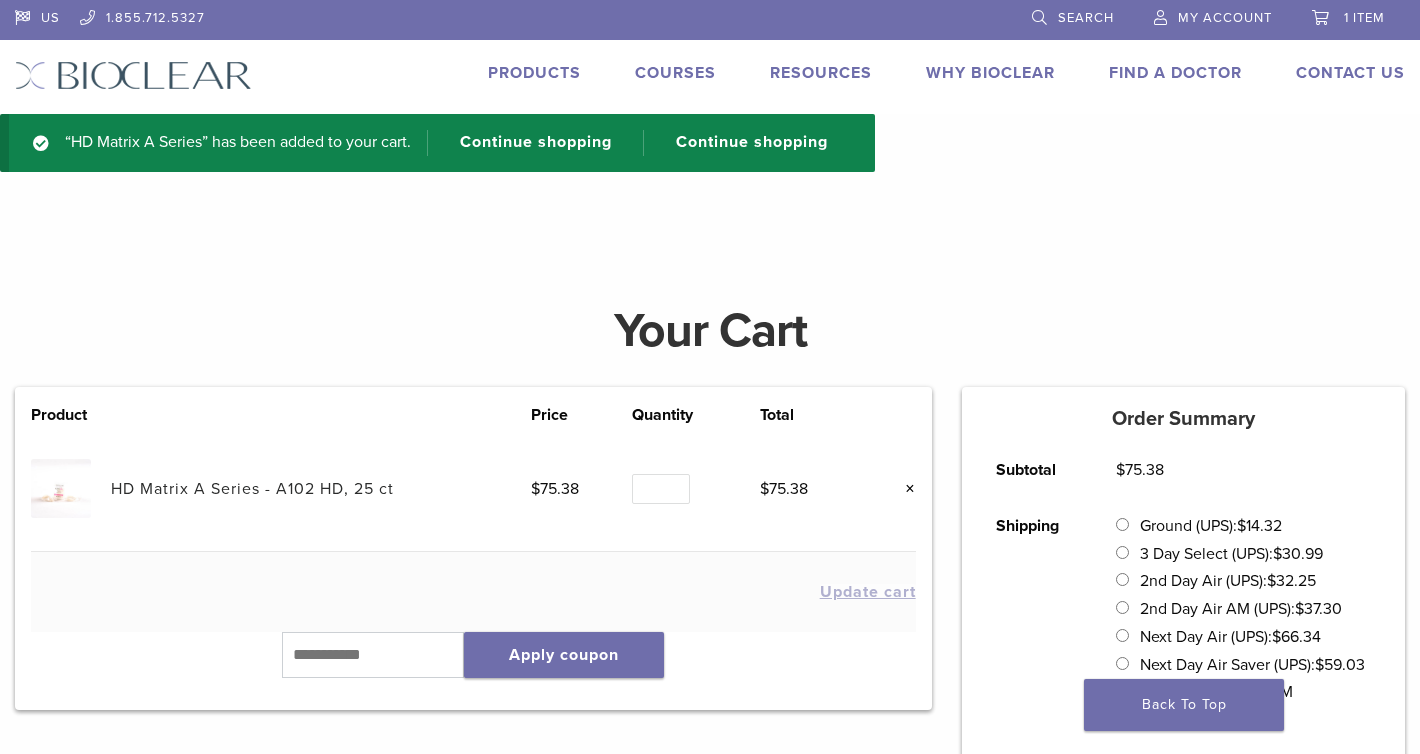 scroll, scrollTop: 0, scrollLeft: 0, axis: both 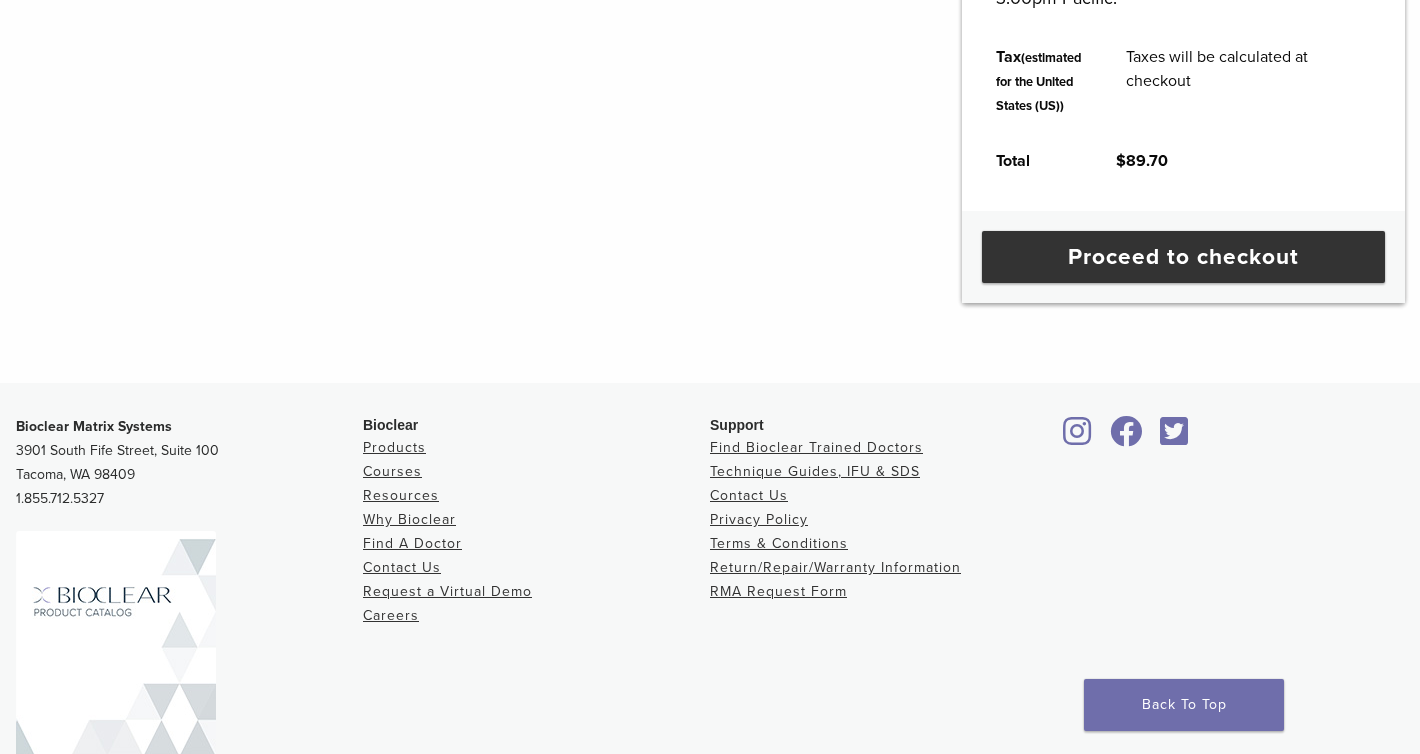 click on "Proceed to checkout" at bounding box center (1183, 257) 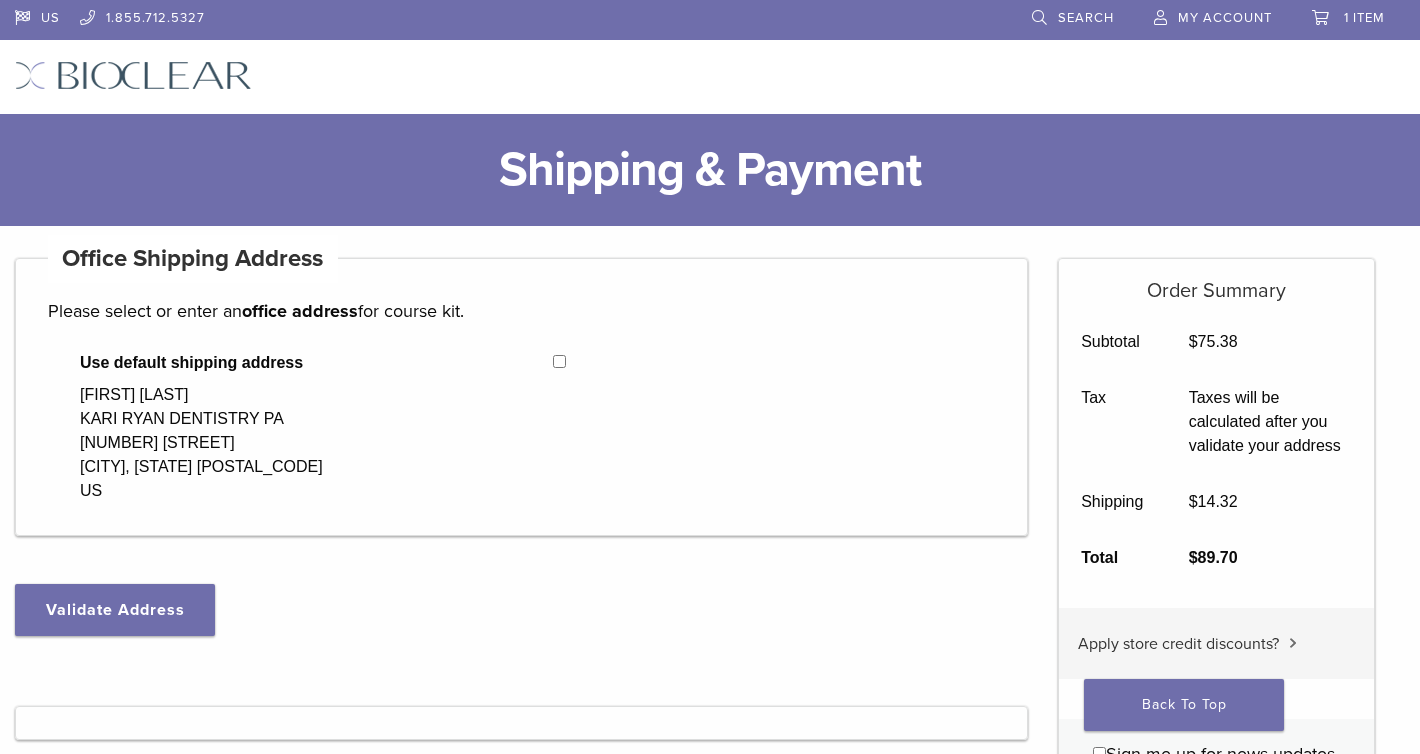 scroll, scrollTop: 0, scrollLeft: 0, axis: both 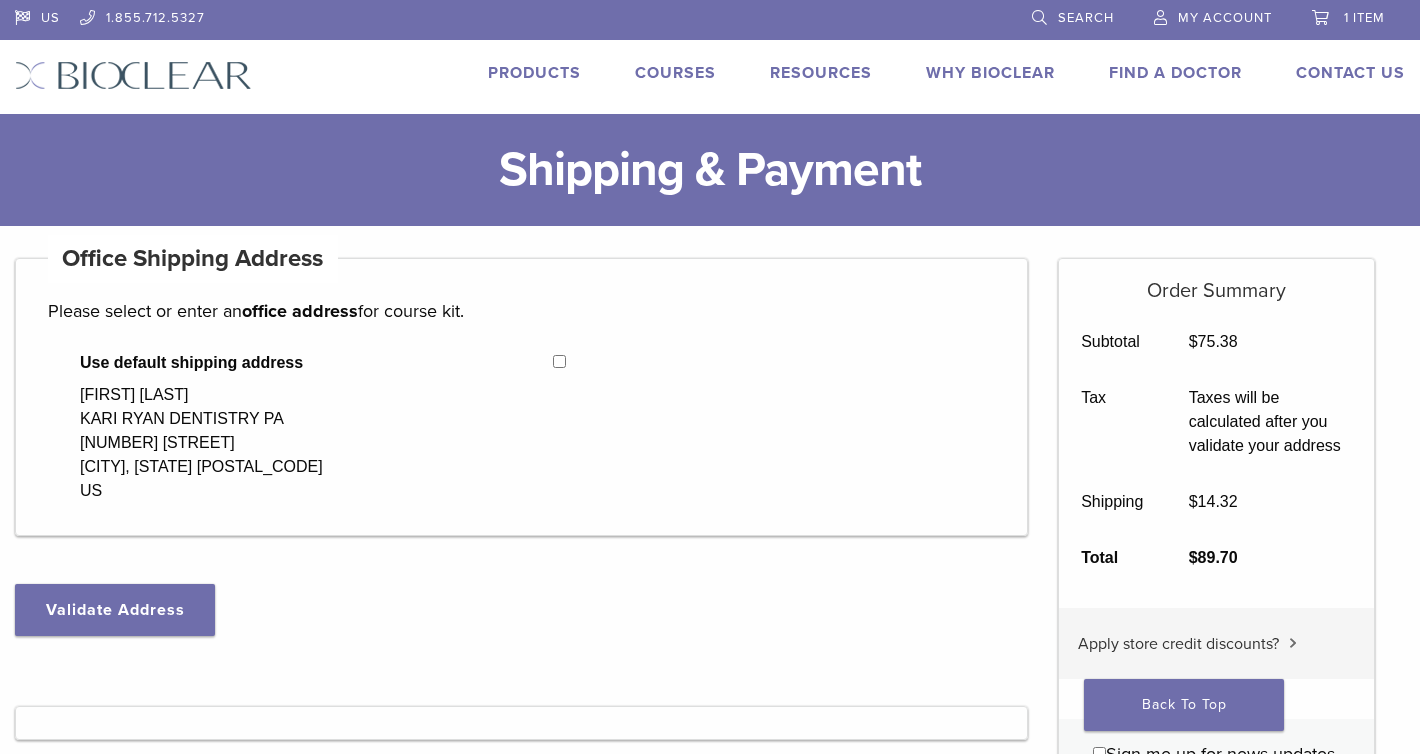 select on "**" 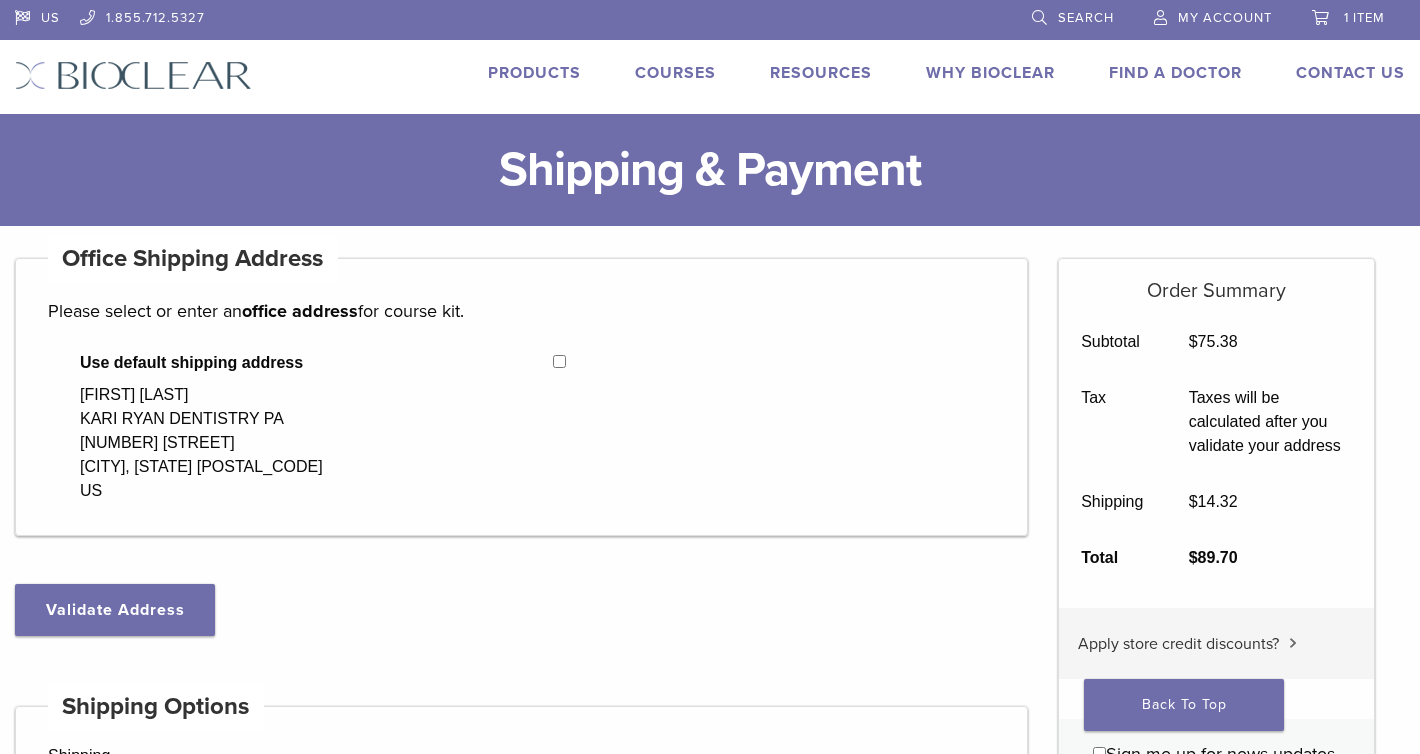 click on "Search" at bounding box center [1086, 18] 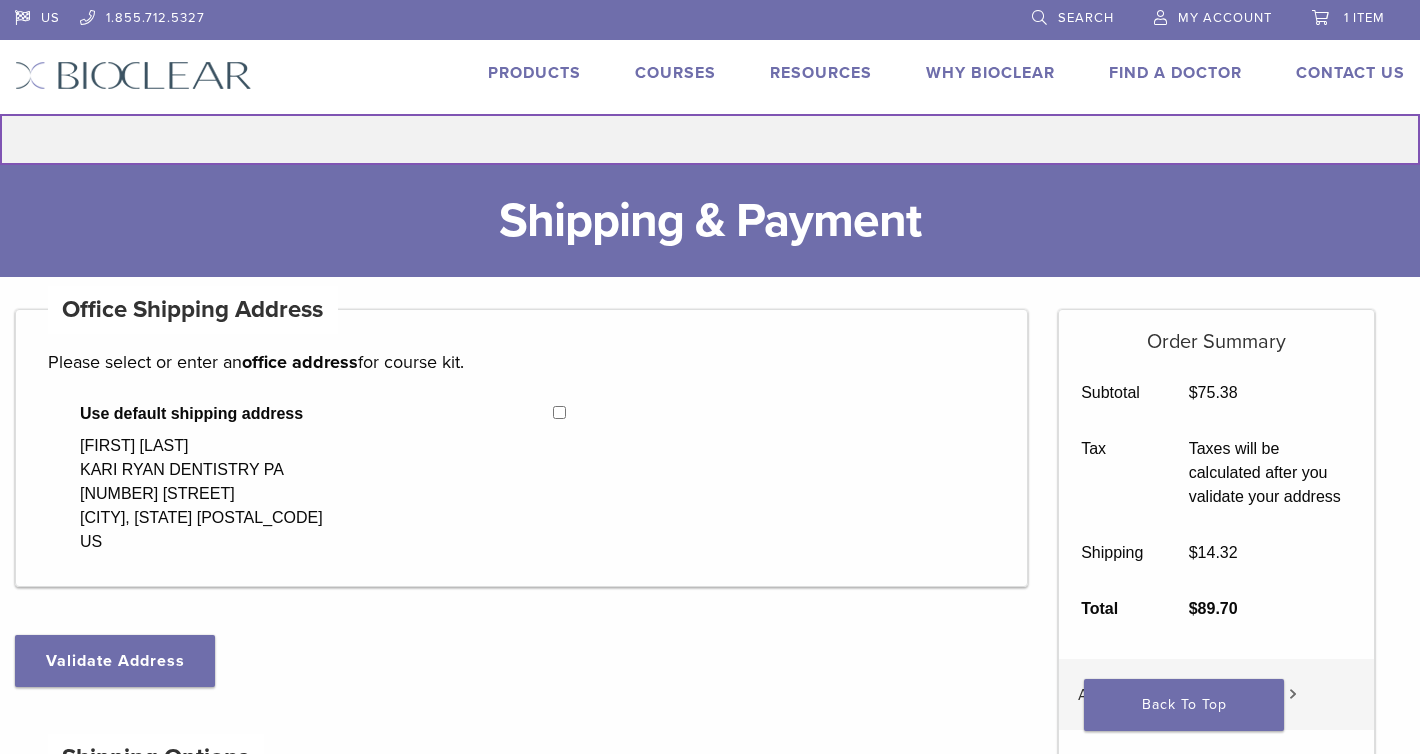 click on "Search for:" at bounding box center (710, 139) 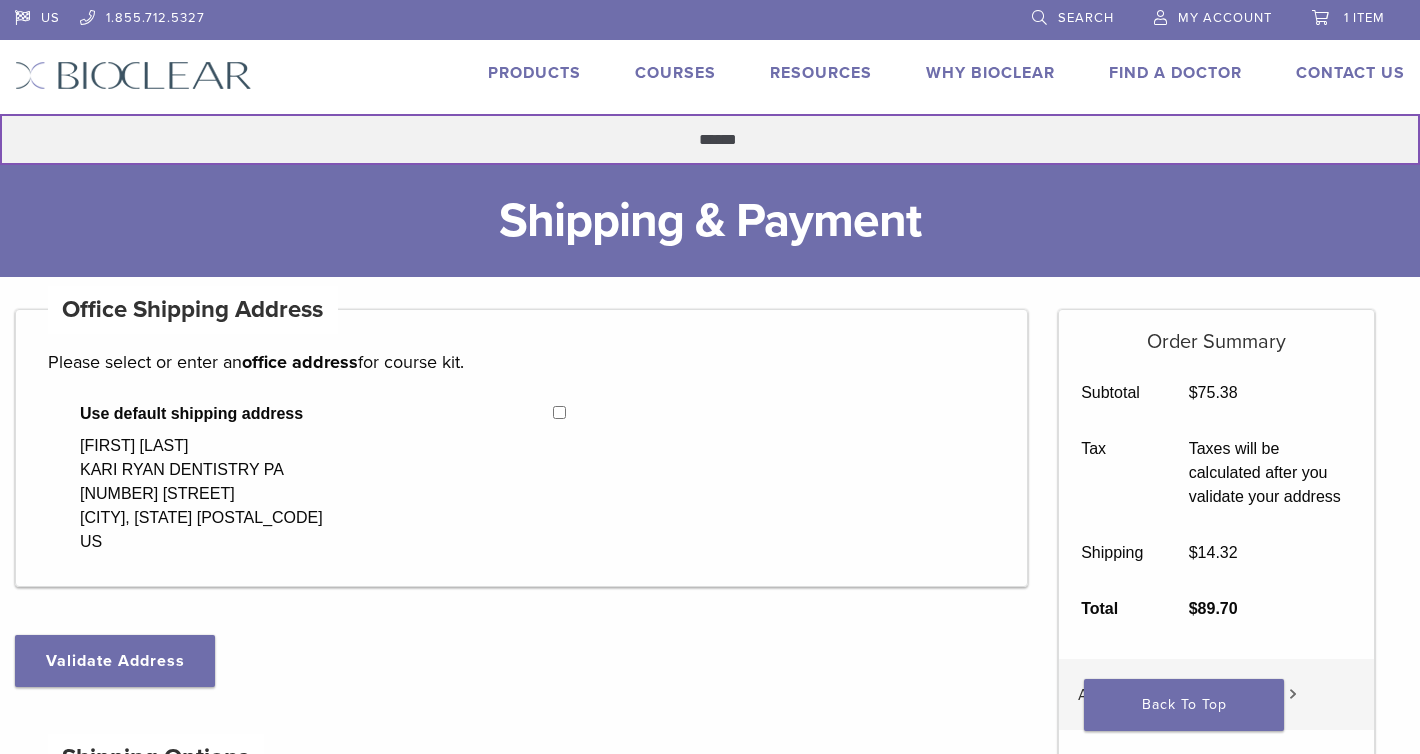 click on "******" at bounding box center [710, 139] 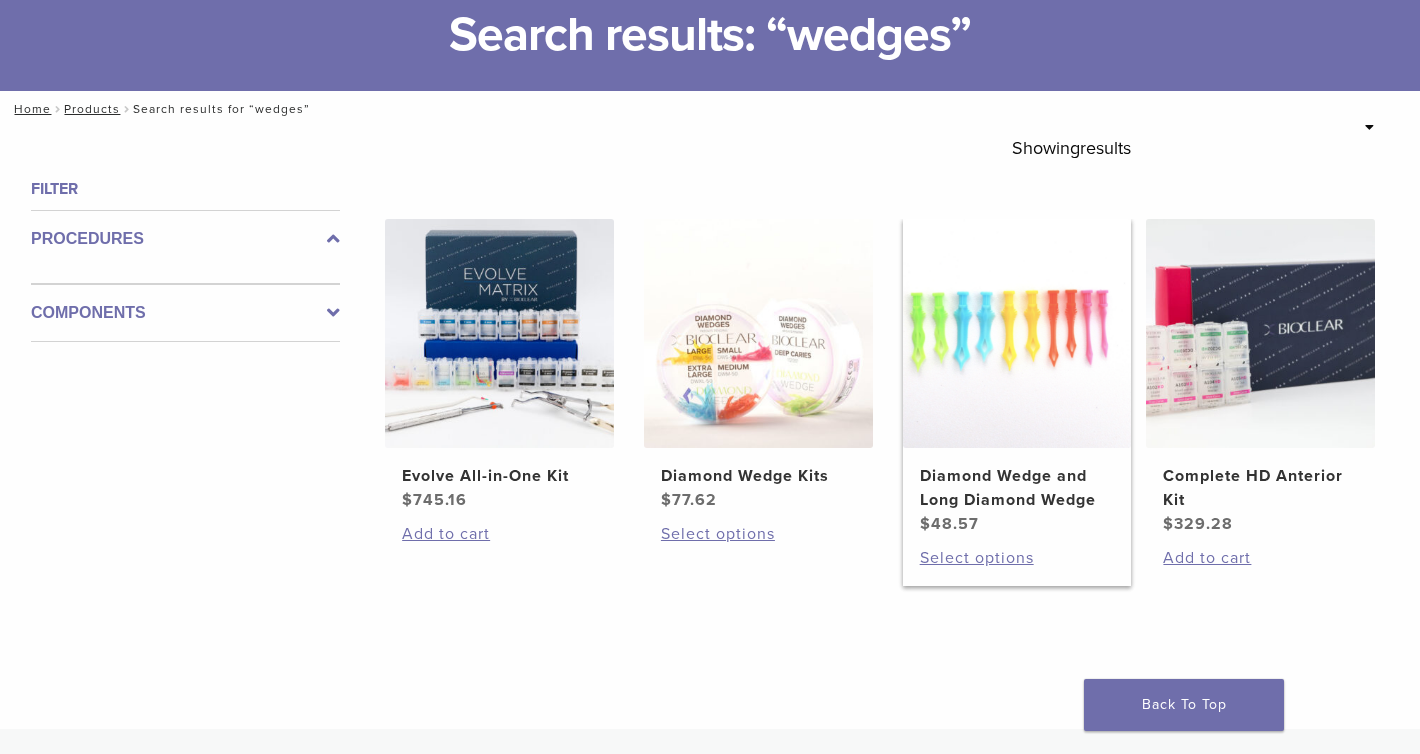 scroll, scrollTop: 88, scrollLeft: 0, axis: vertical 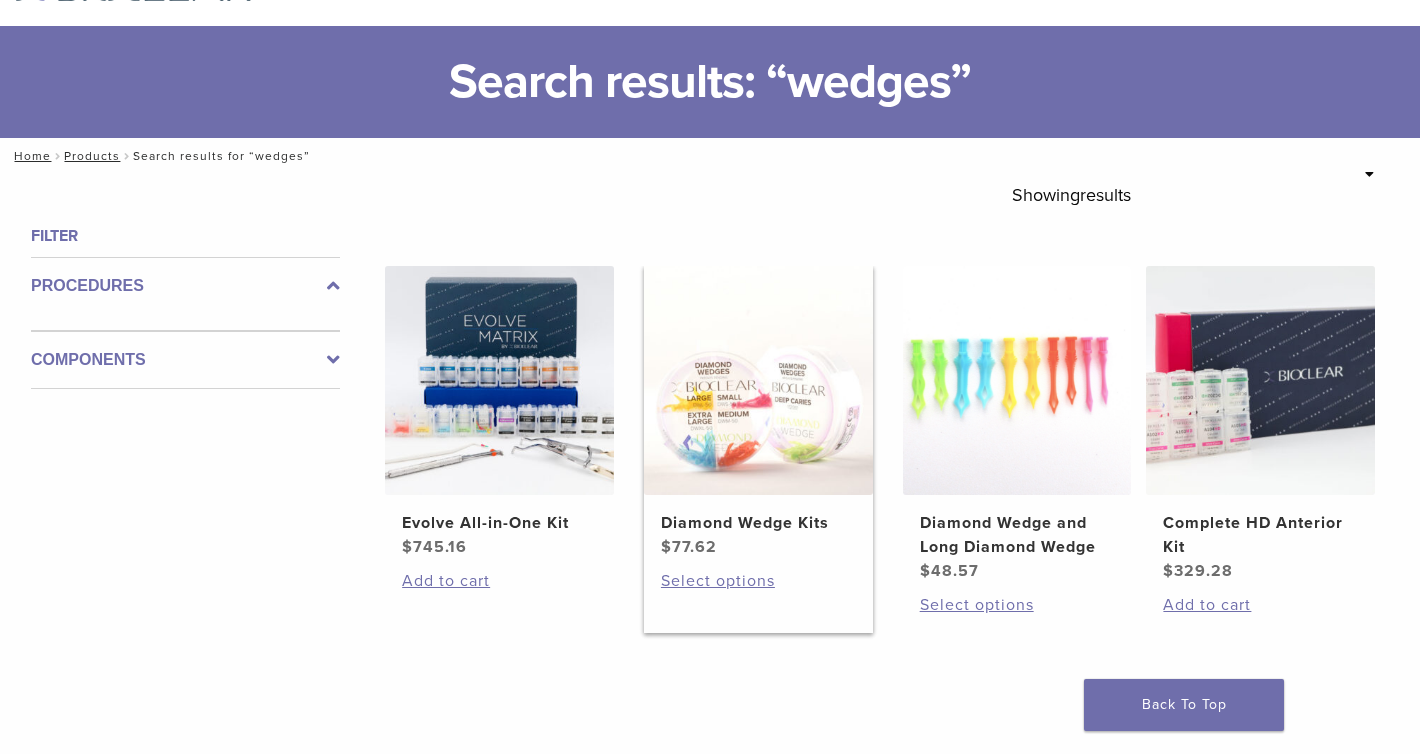 click at bounding box center [758, 380] 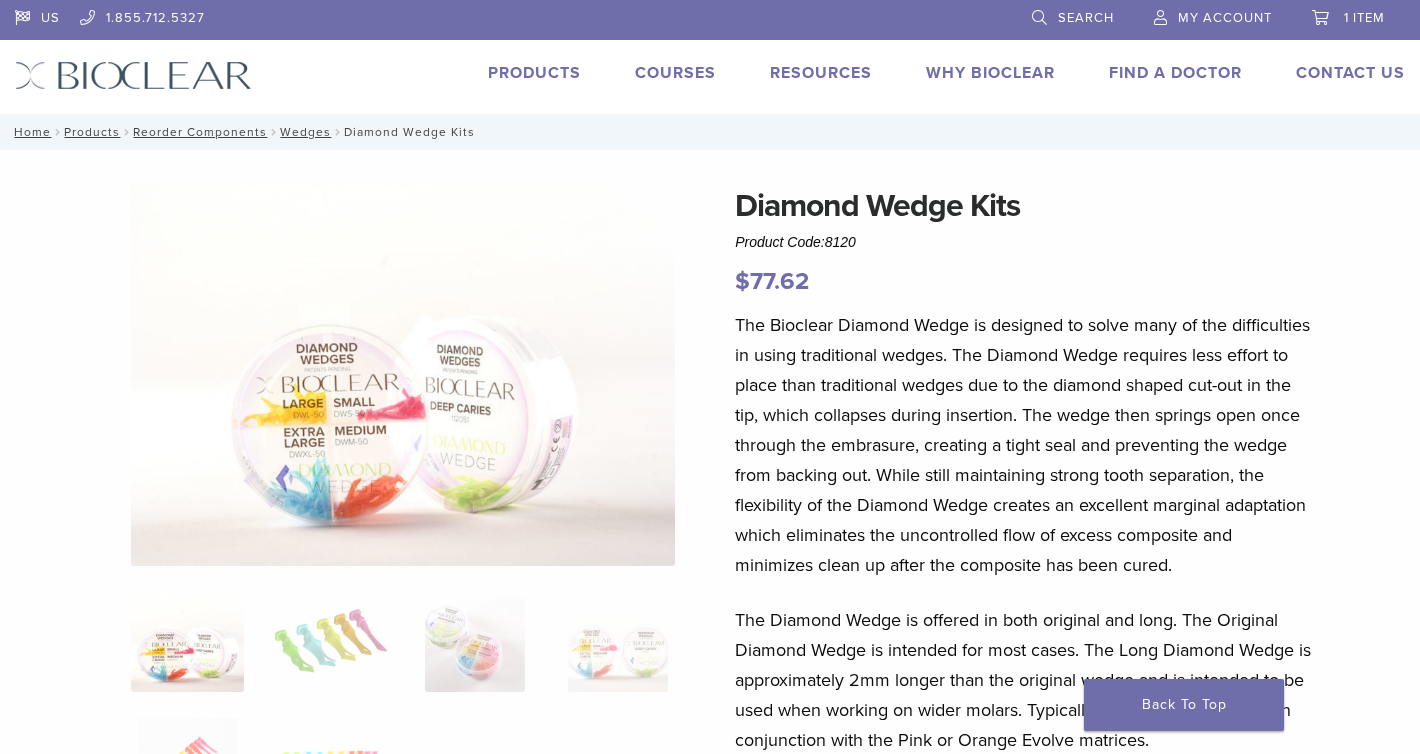scroll, scrollTop: 0, scrollLeft: 0, axis: both 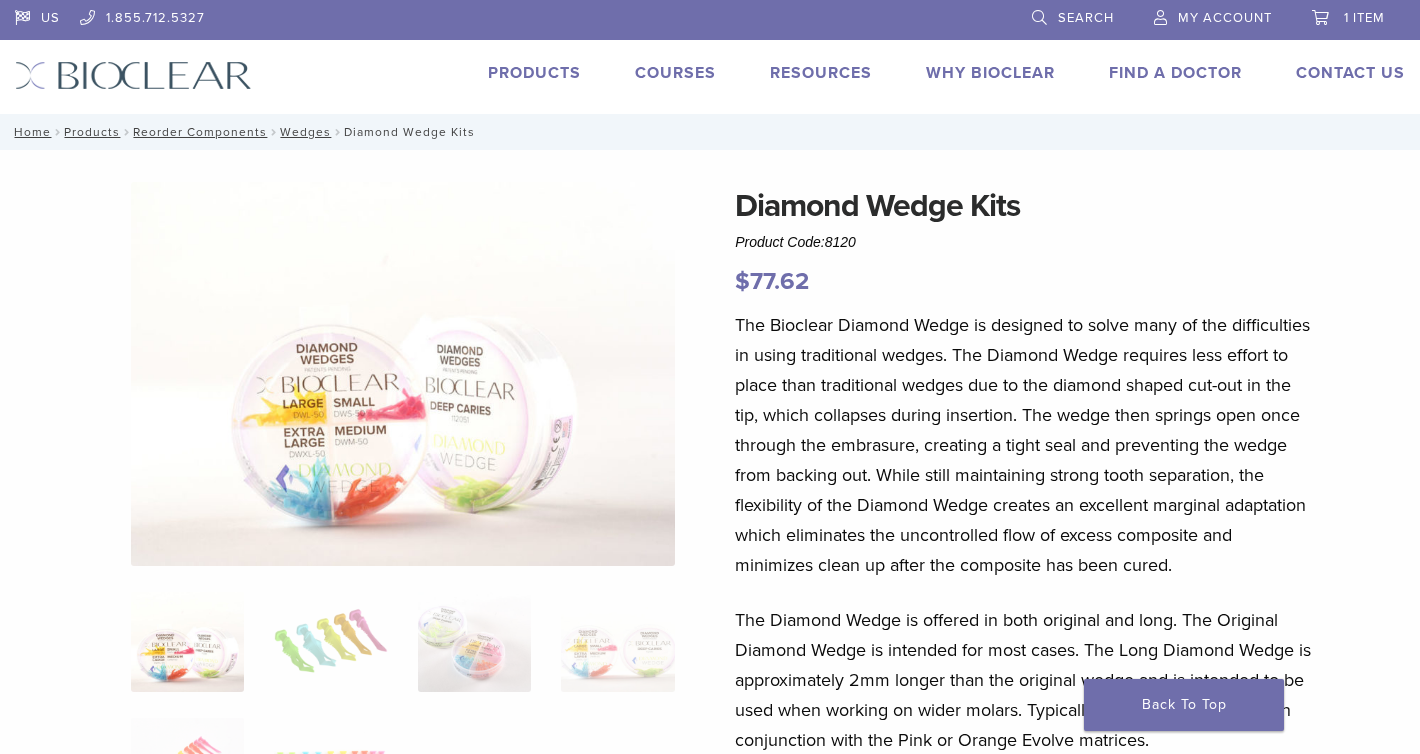 click on "1 item" at bounding box center (1364, 18) 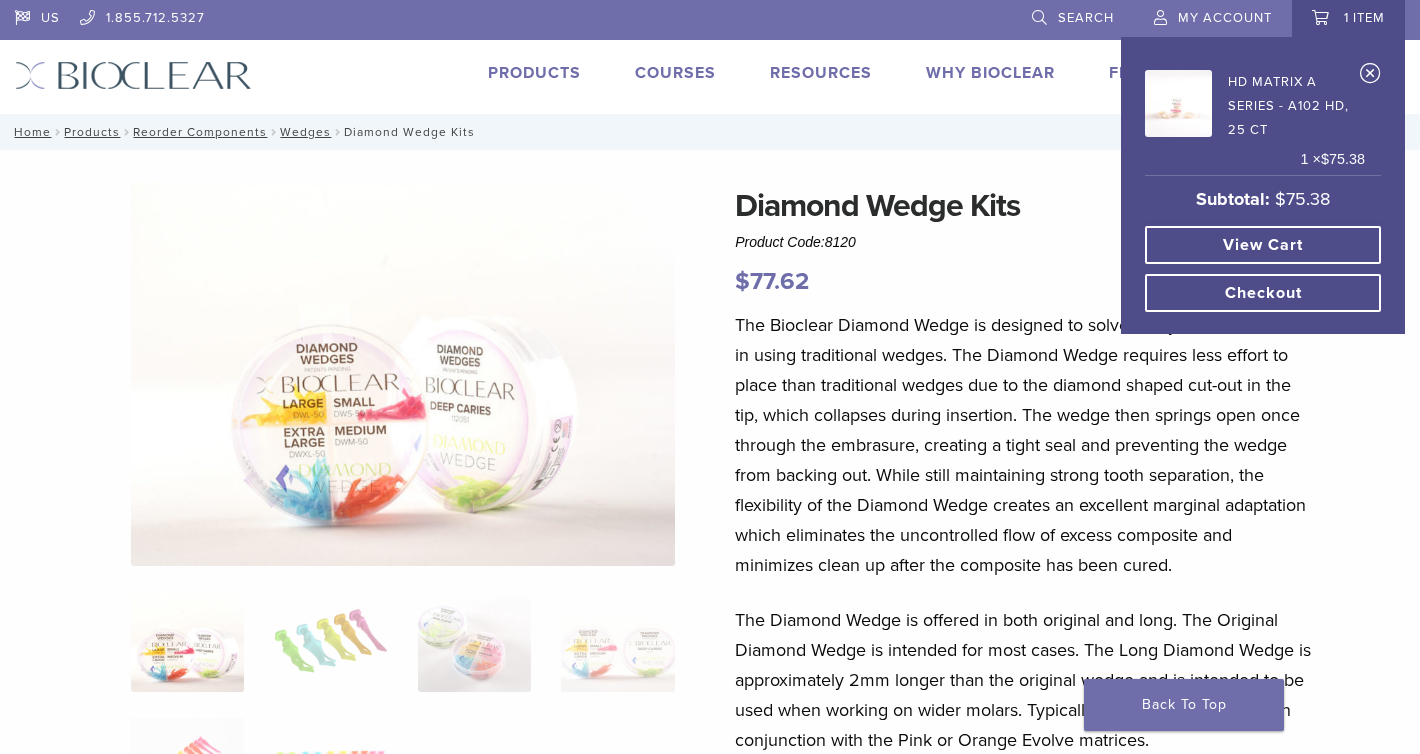 click on "Checkout" at bounding box center [1263, 293] 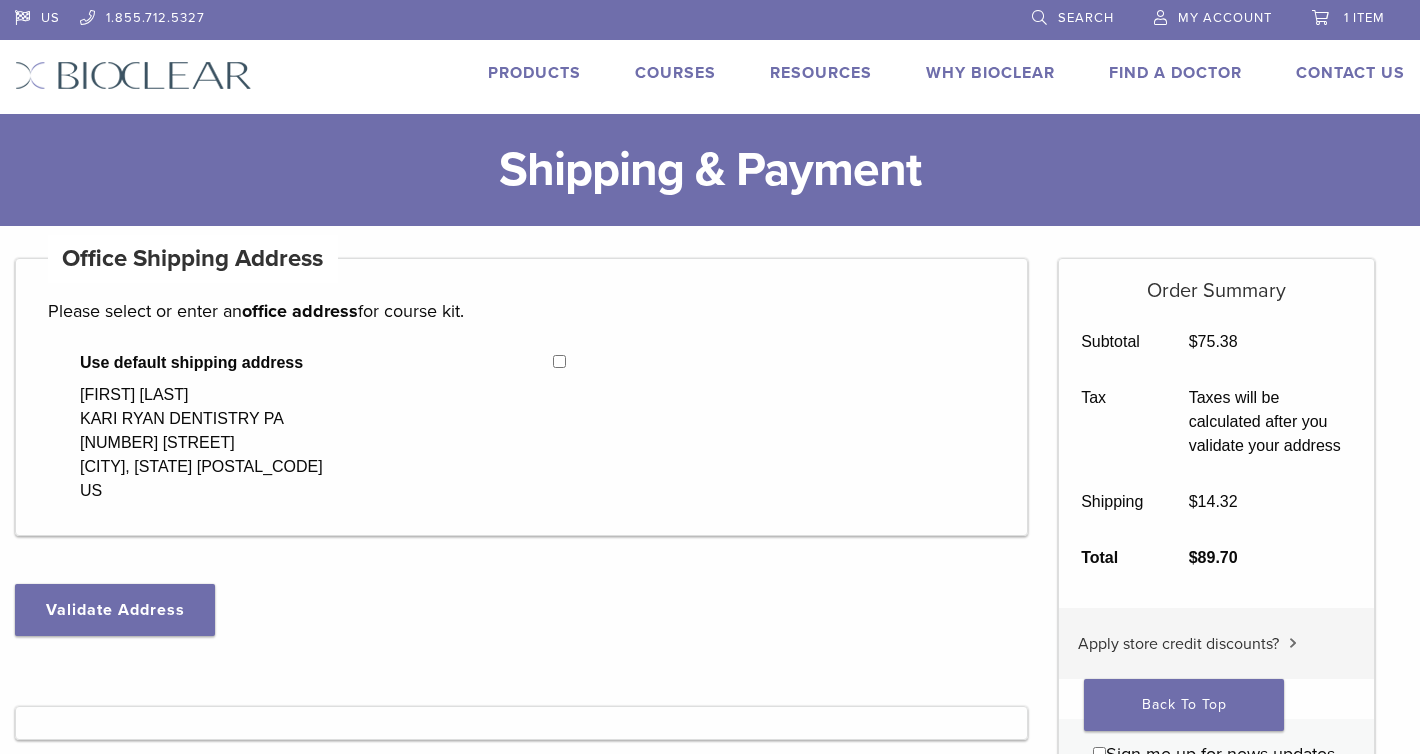 select on "**" 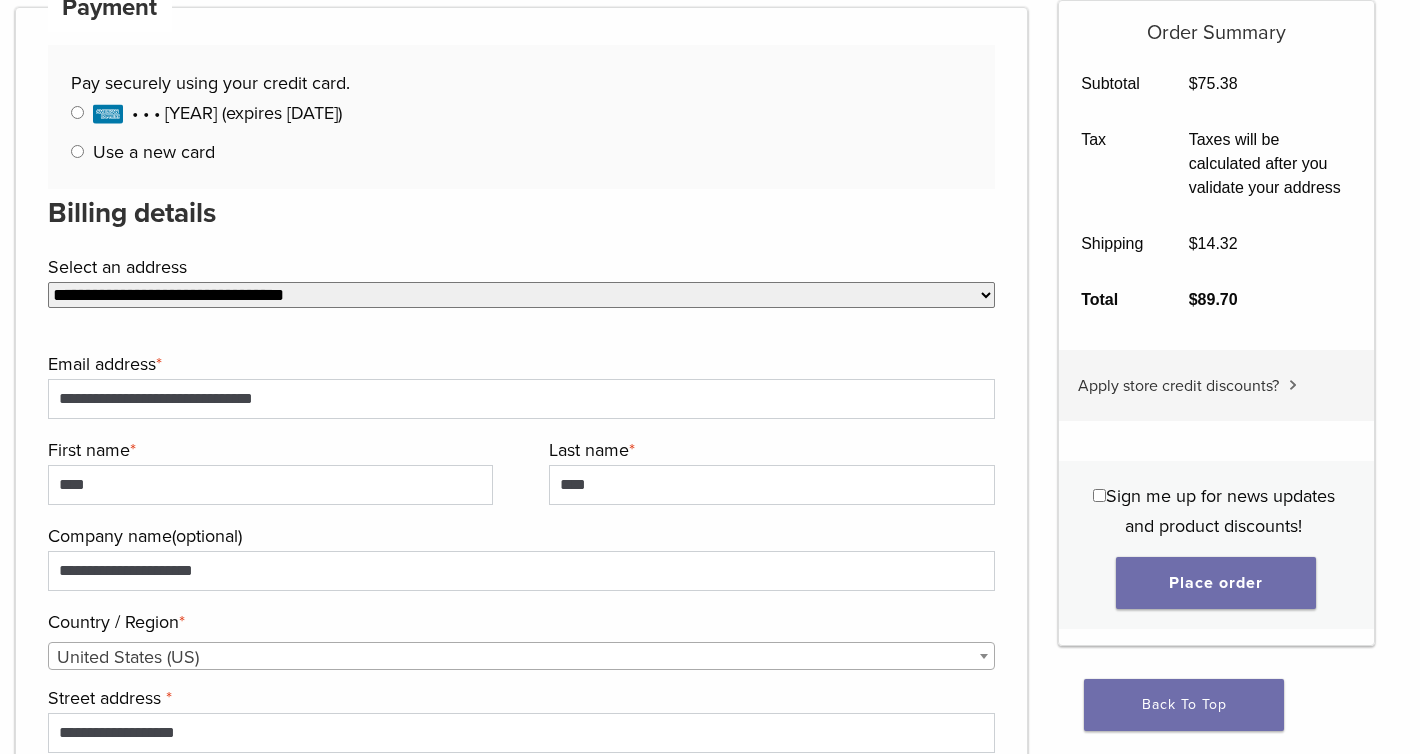 scroll, scrollTop: 1100, scrollLeft: 0, axis: vertical 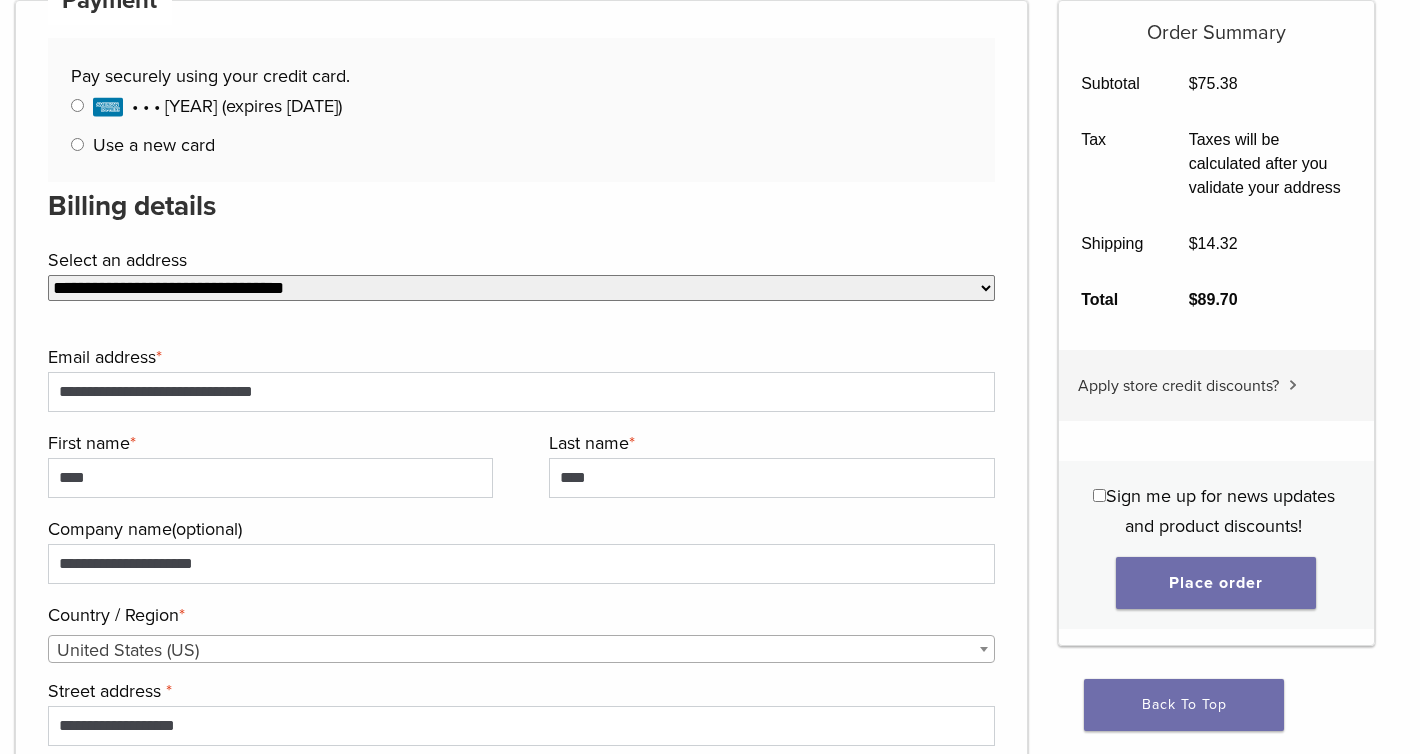 click on "Country / Region  *" at bounding box center (519, 615) 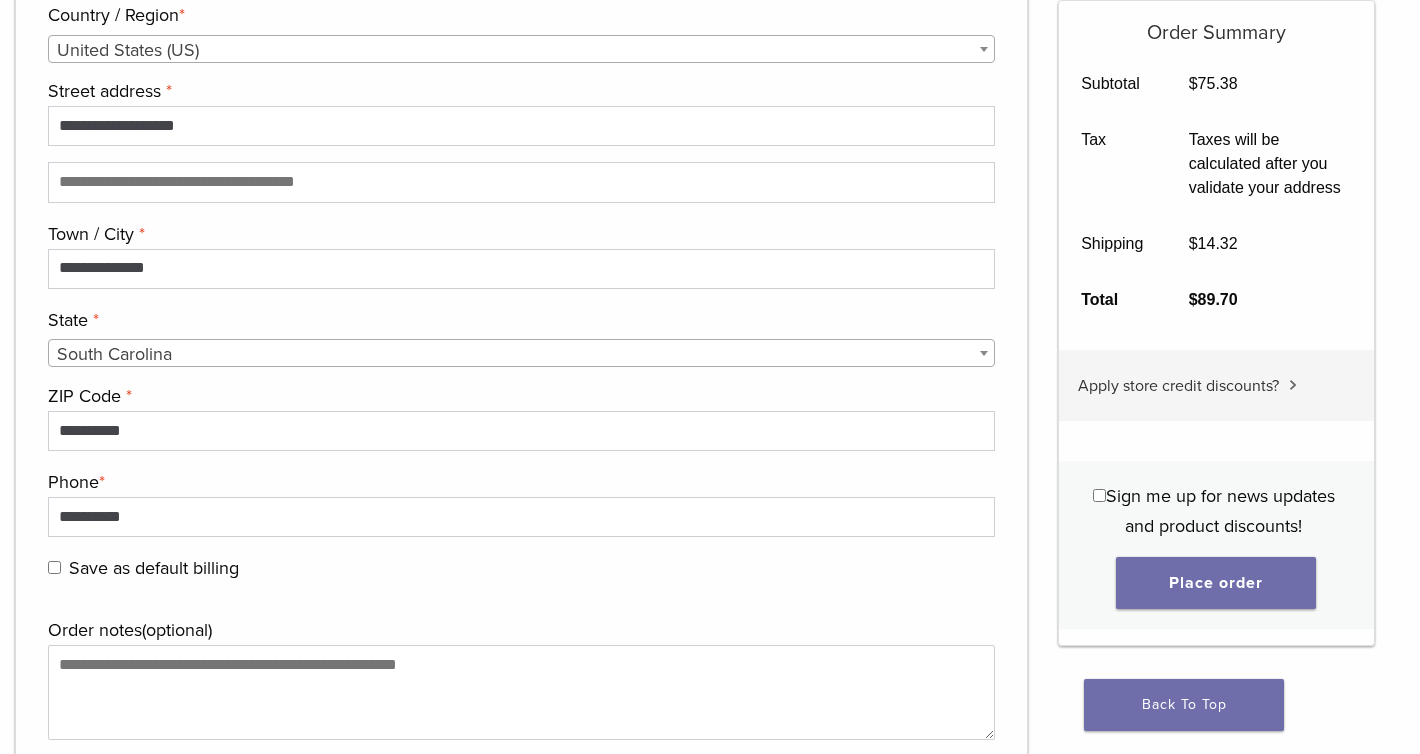 scroll, scrollTop: 2100, scrollLeft: 0, axis: vertical 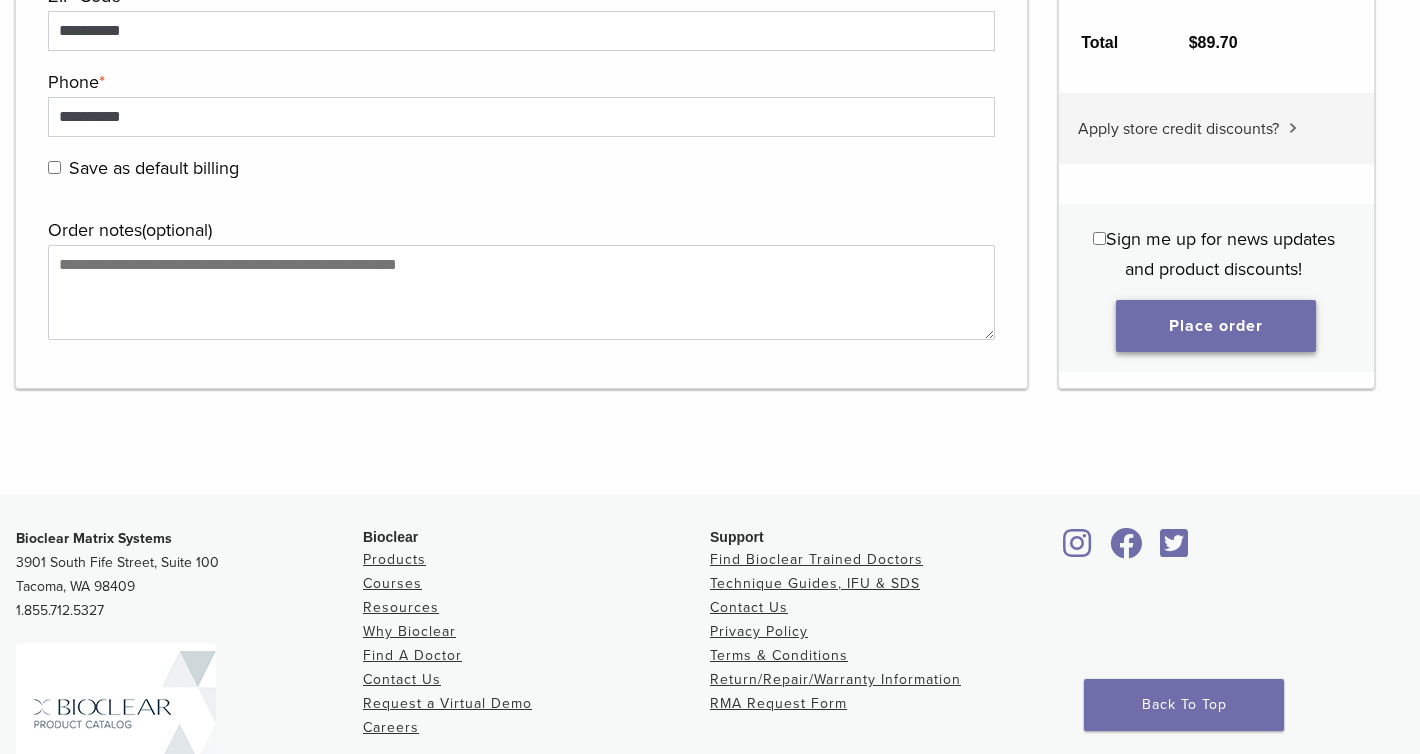 click on "Place order" at bounding box center (1216, 326) 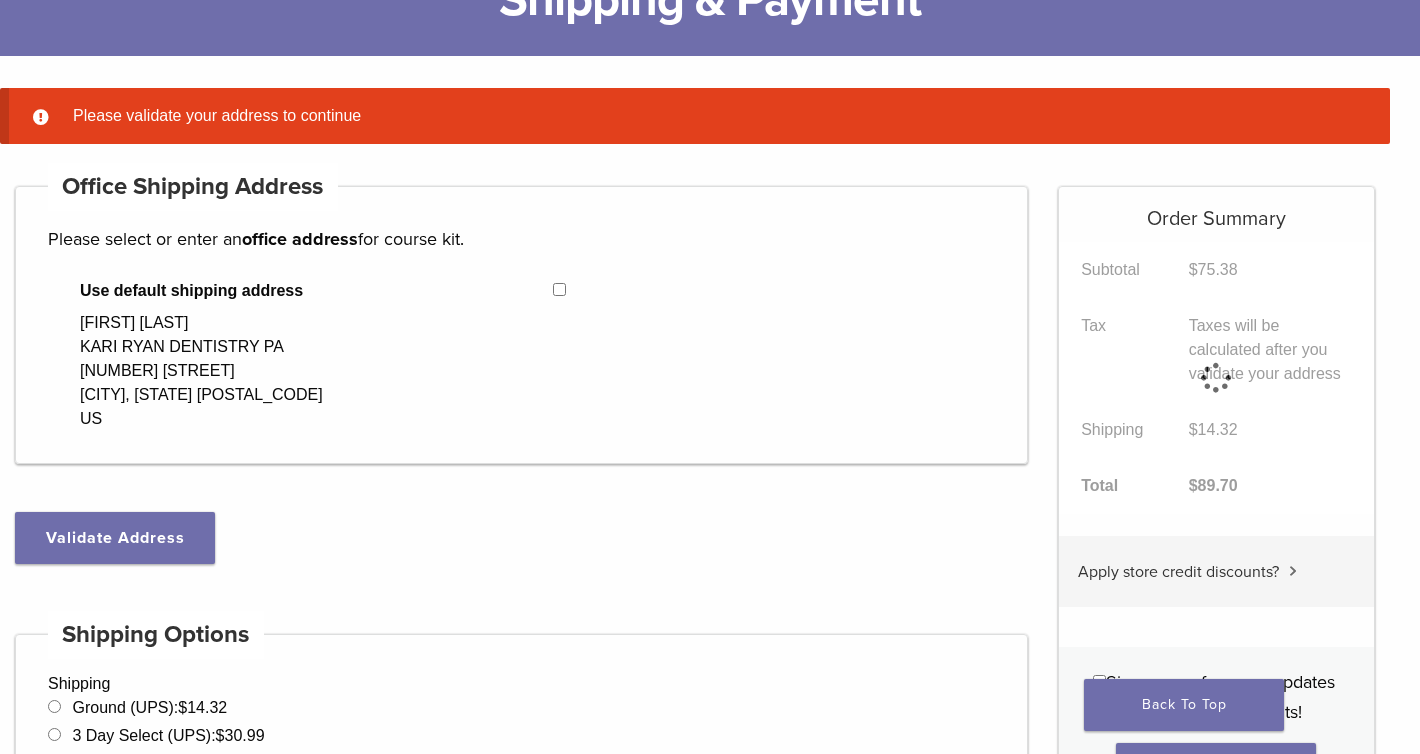 scroll, scrollTop: 158, scrollLeft: 0, axis: vertical 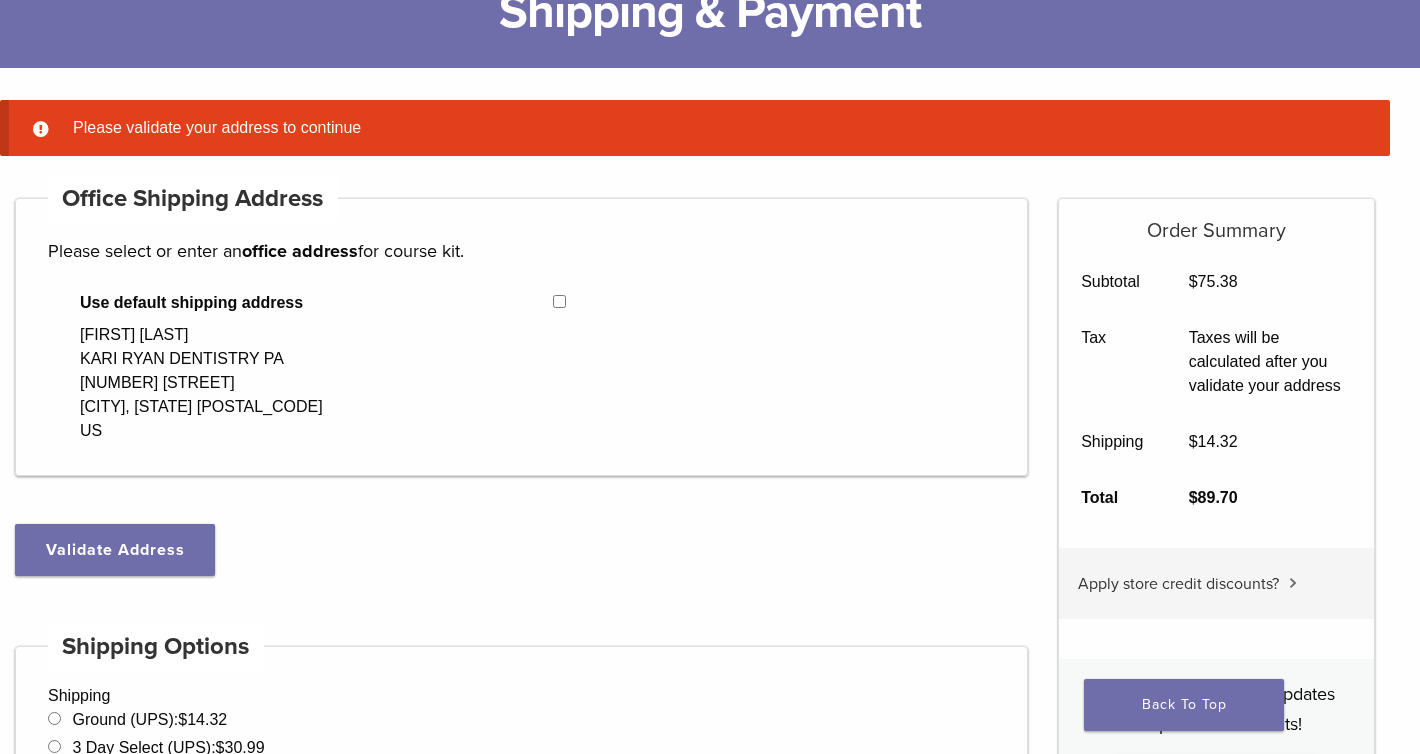 click on "[FIRST] [LAST] [COMPANY_NAME] [NUMBER] [STREET] [CITY], [STATE] [POSTAL_CODE] US" at bounding box center [201, 383] 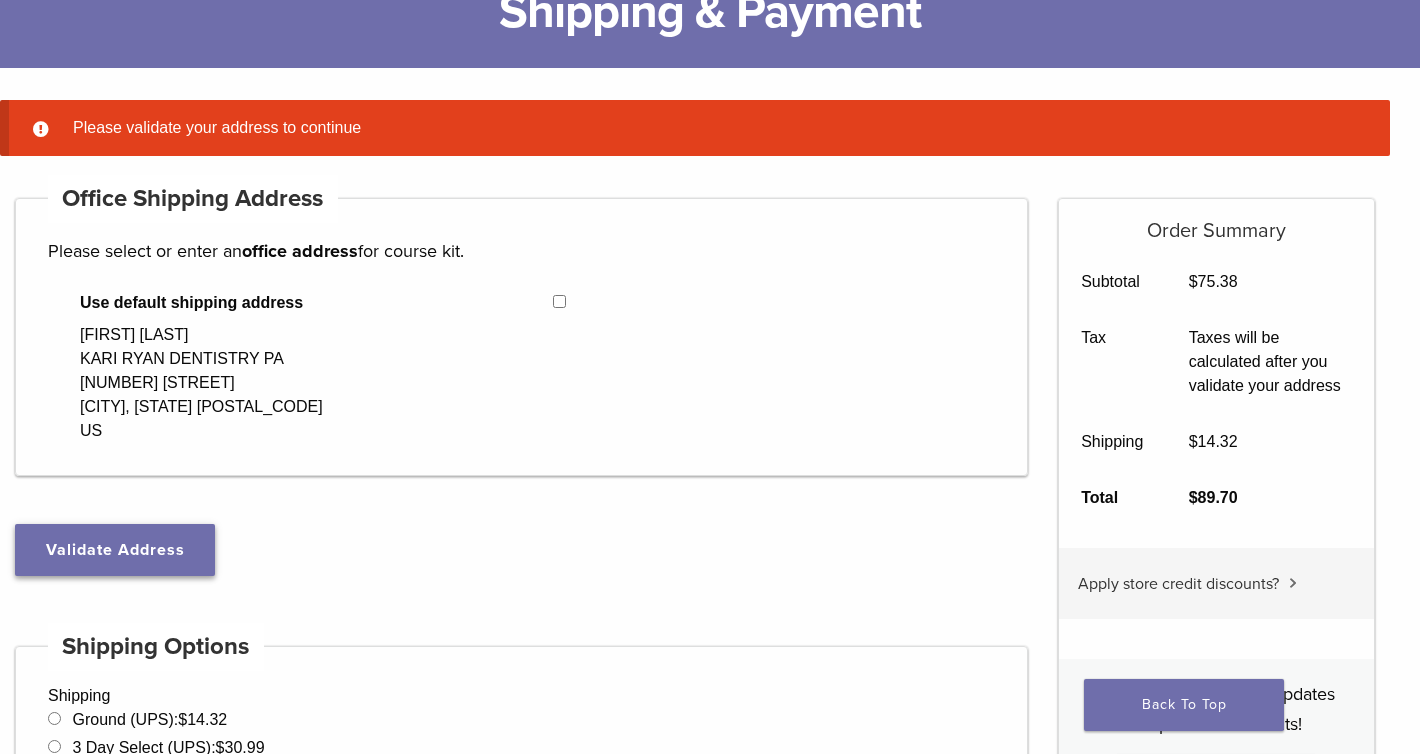 click on "Validate Address" at bounding box center (115, 550) 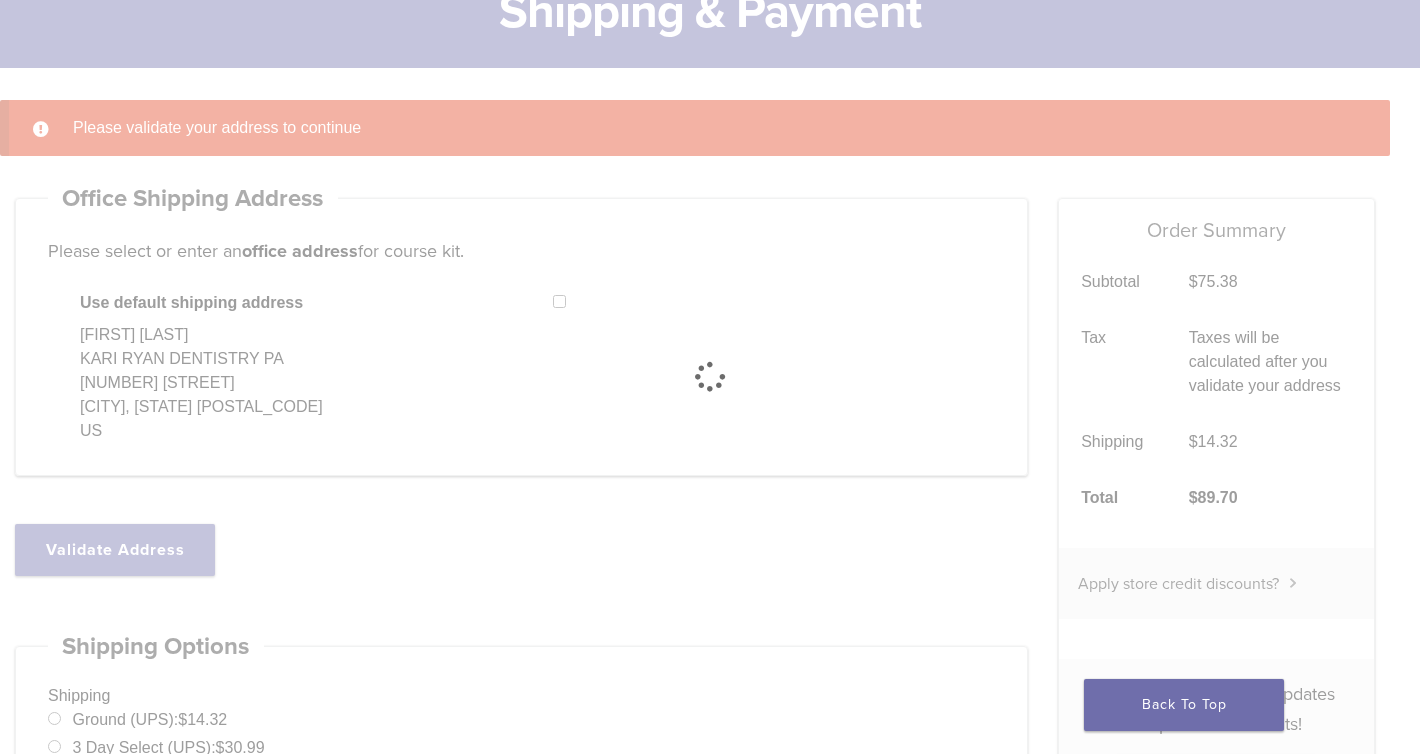 select on "**" 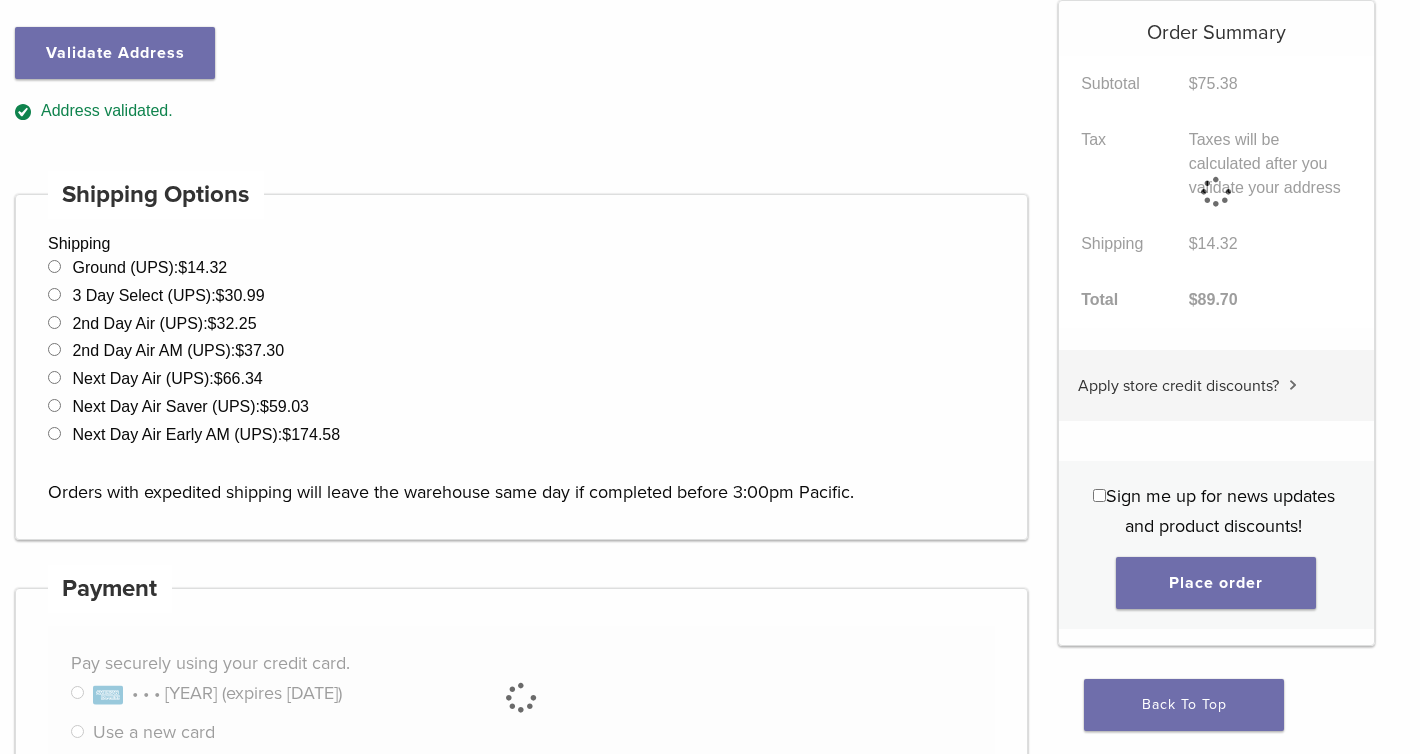 scroll, scrollTop: 558, scrollLeft: 0, axis: vertical 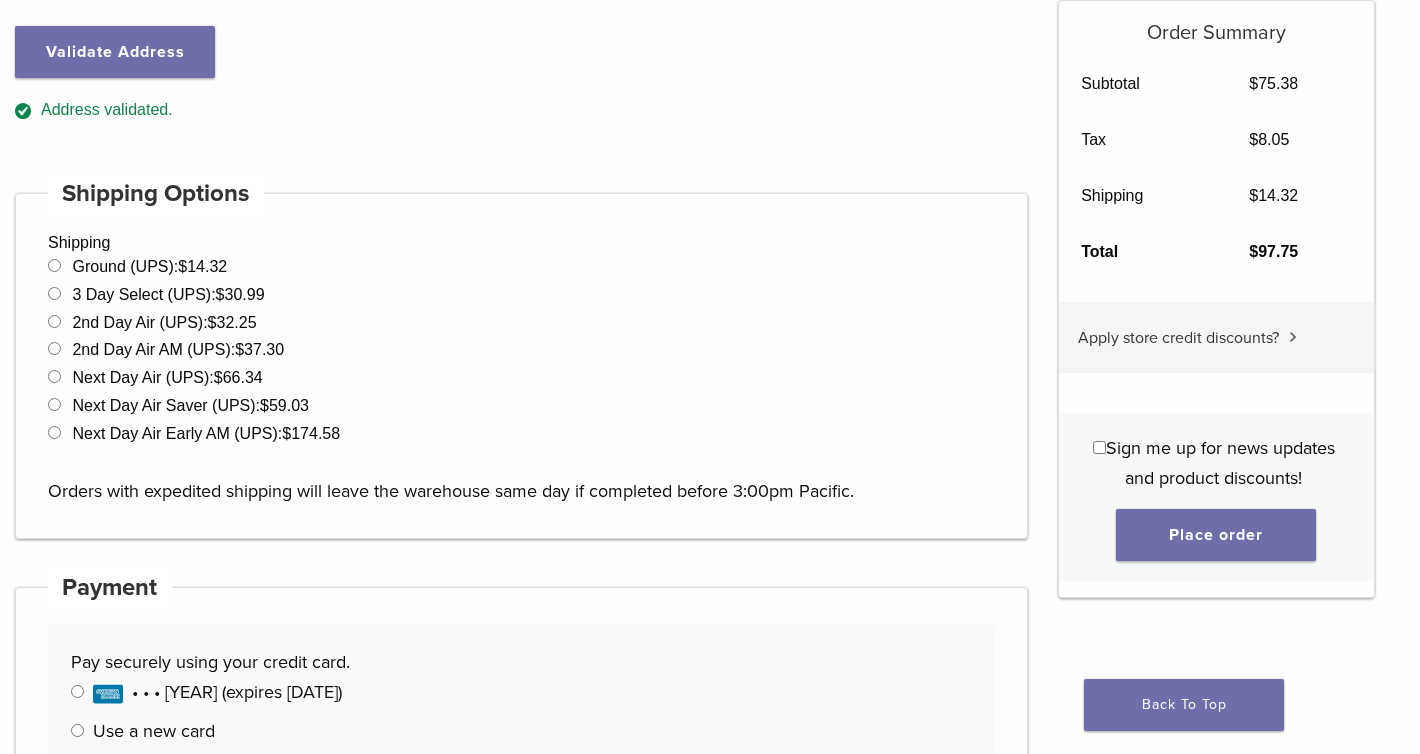 click on "Sign me up for news updates and product discounts!" at bounding box center (1214, 463) 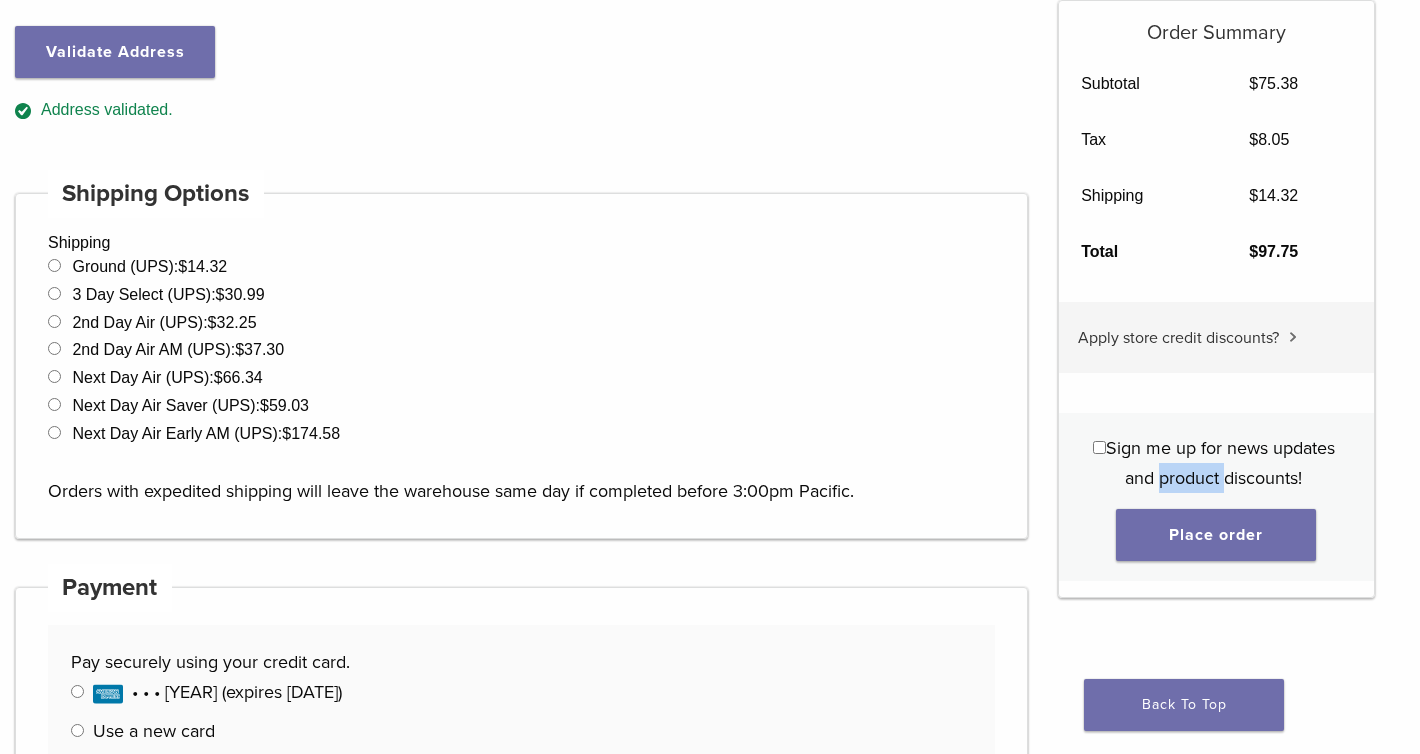 click on "Sign me up for news updates and product discounts!" at bounding box center (1220, 463) 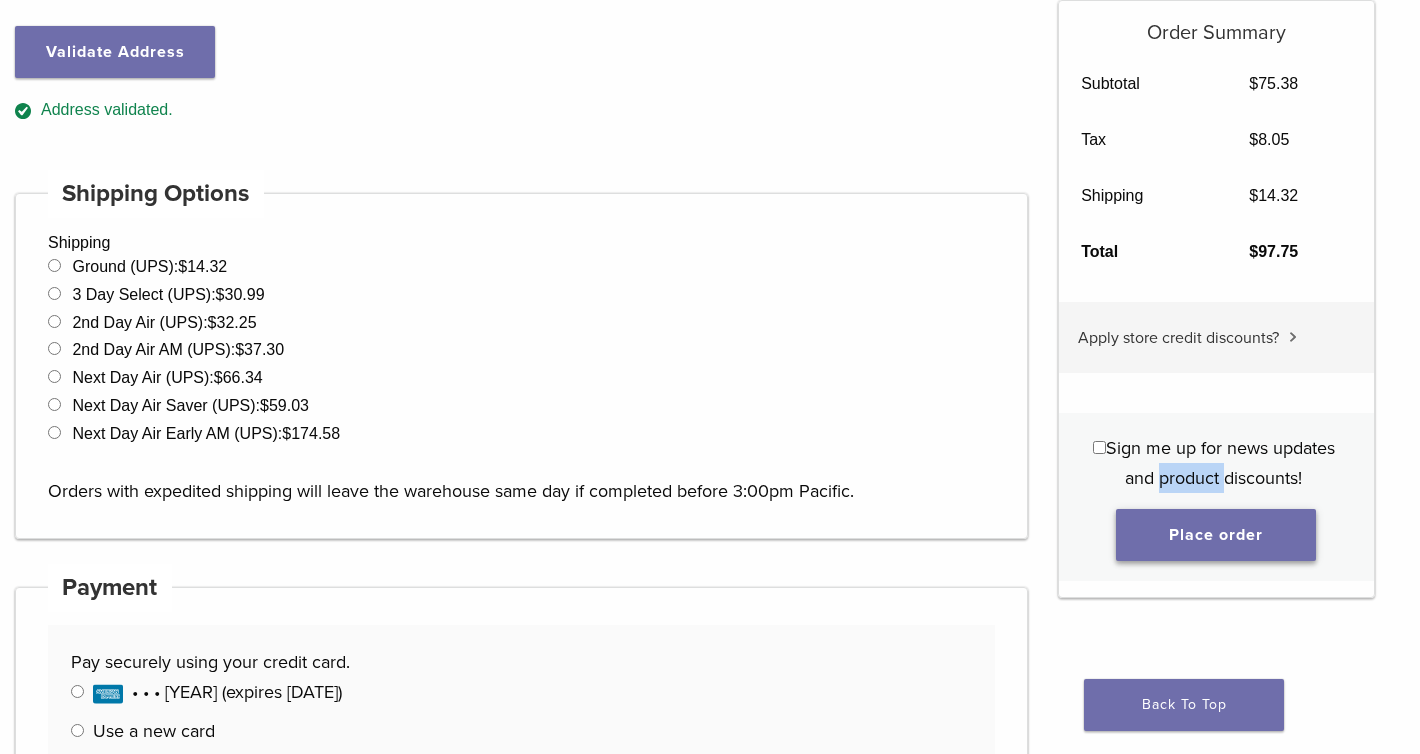 click on "Place order" at bounding box center (1216, 535) 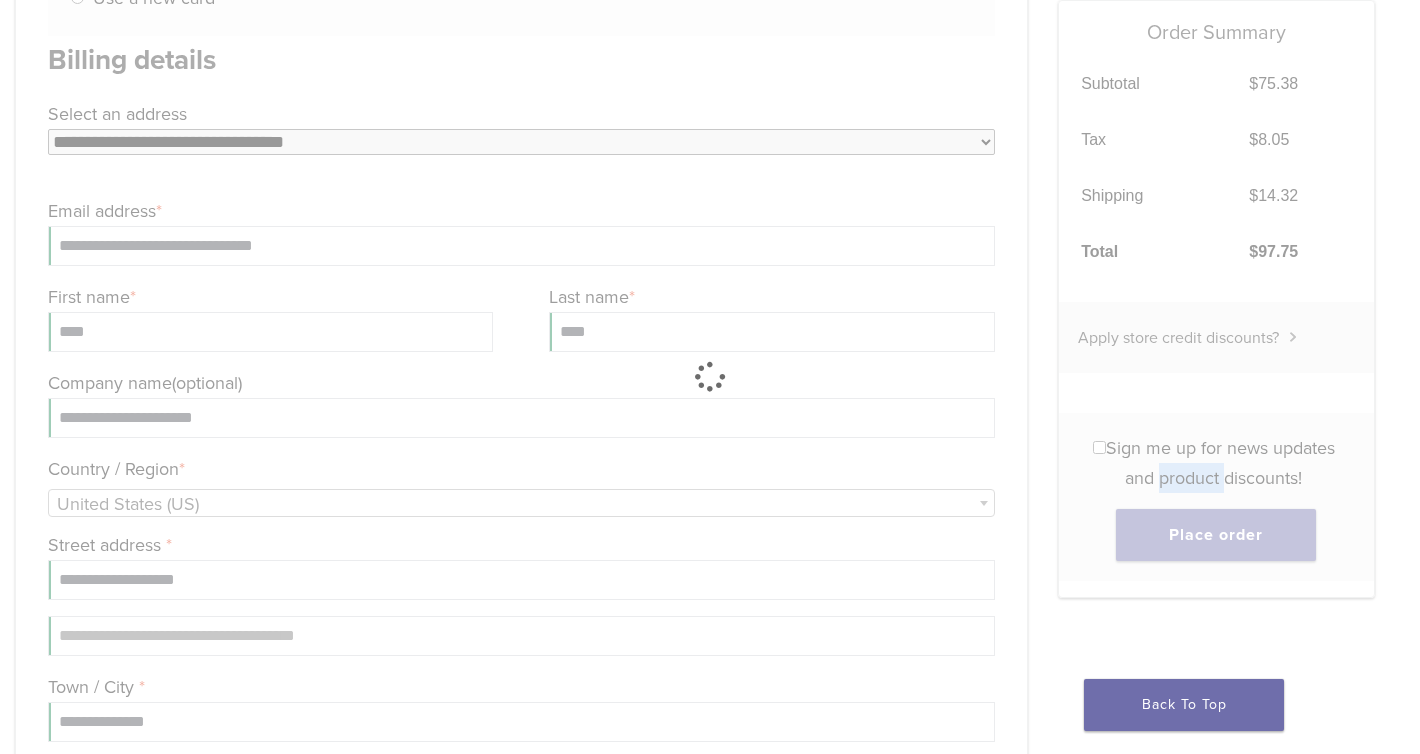 scroll, scrollTop: 1458, scrollLeft: 0, axis: vertical 